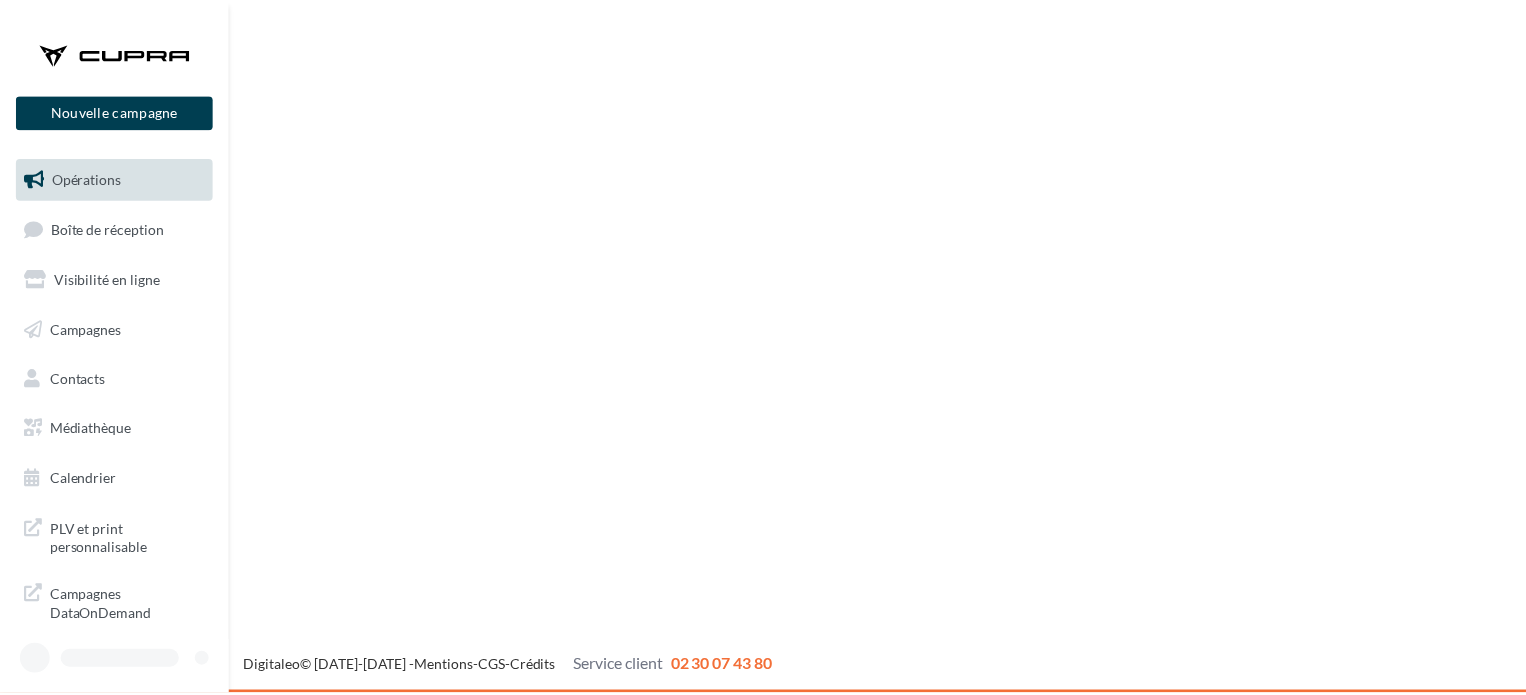 scroll, scrollTop: 0, scrollLeft: 0, axis: both 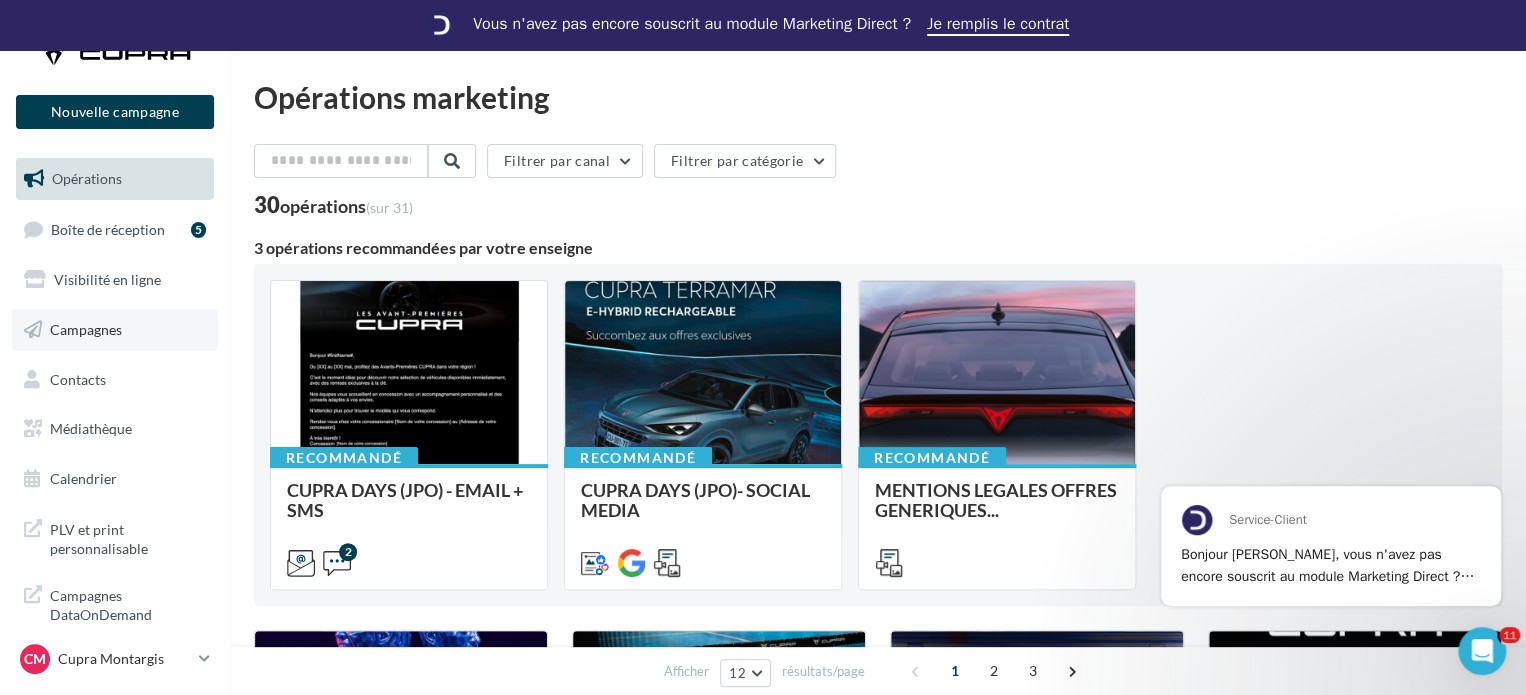 click on "Campagnes" at bounding box center [86, 329] 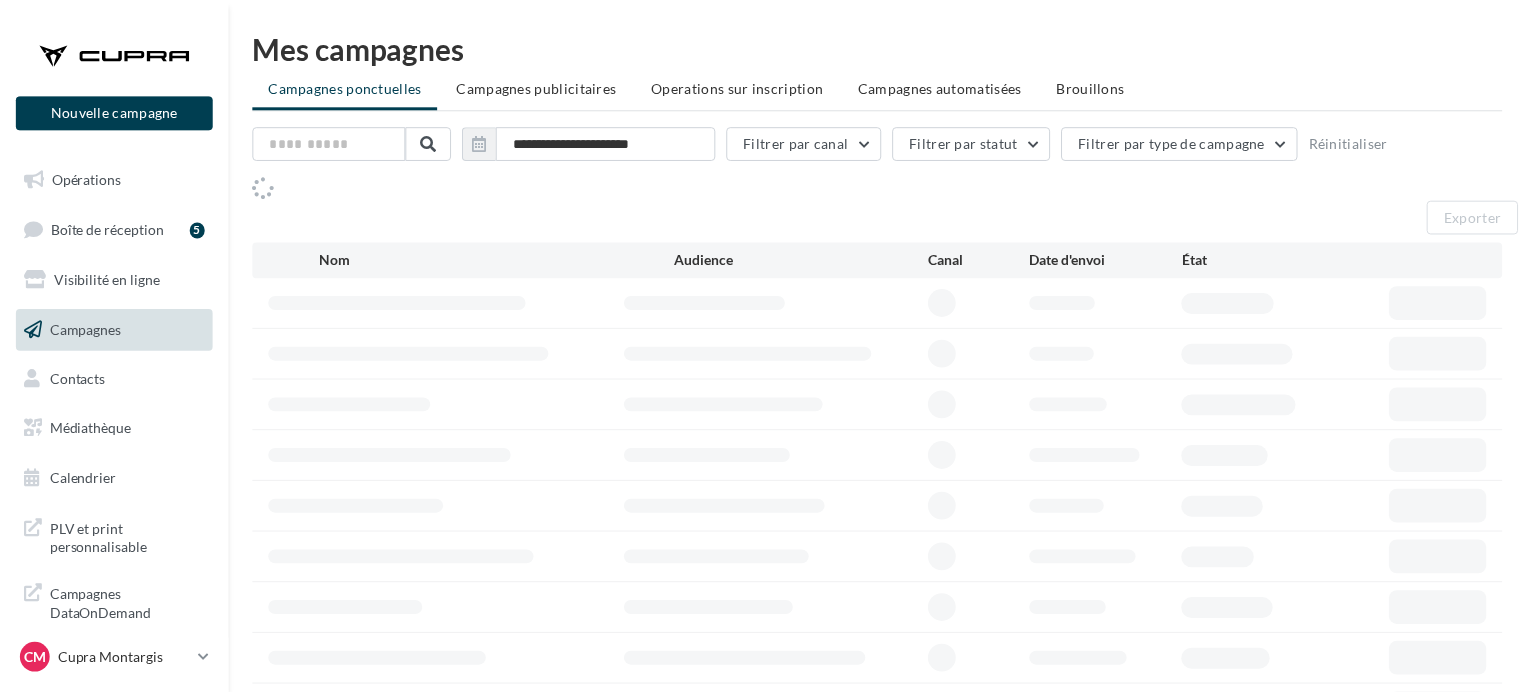 scroll, scrollTop: 0, scrollLeft: 0, axis: both 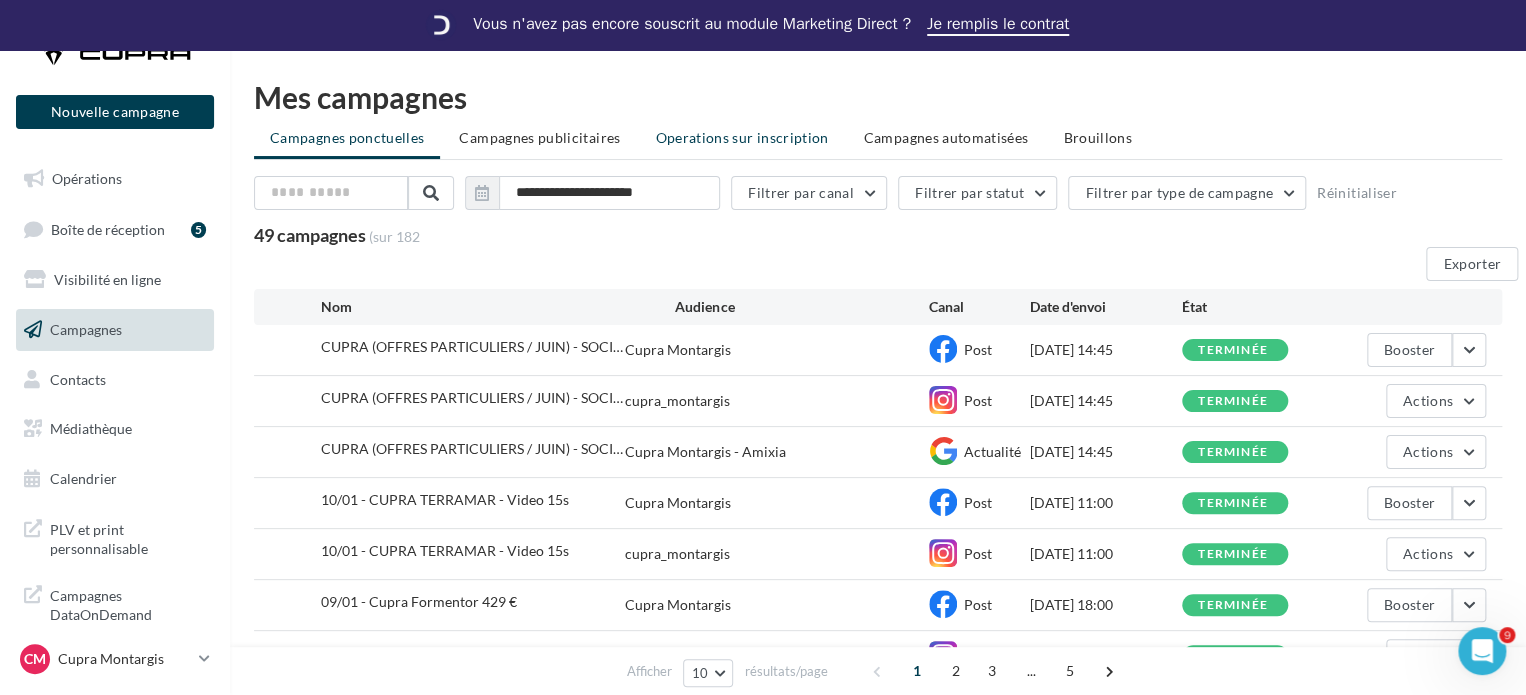 click on "Mes campagnes" at bounding box center (878, 97) 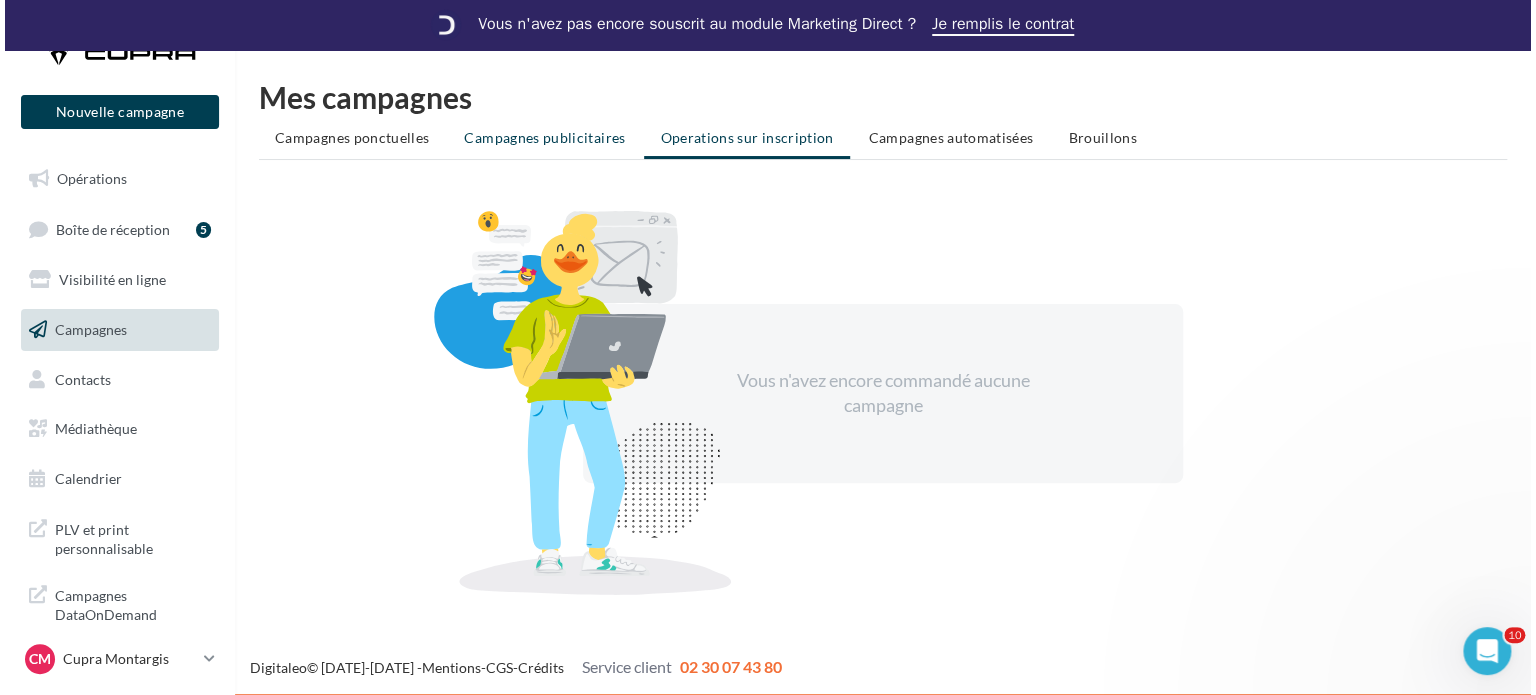 scroll, scrollTop: 0, scrollLeft: 0, axis: both 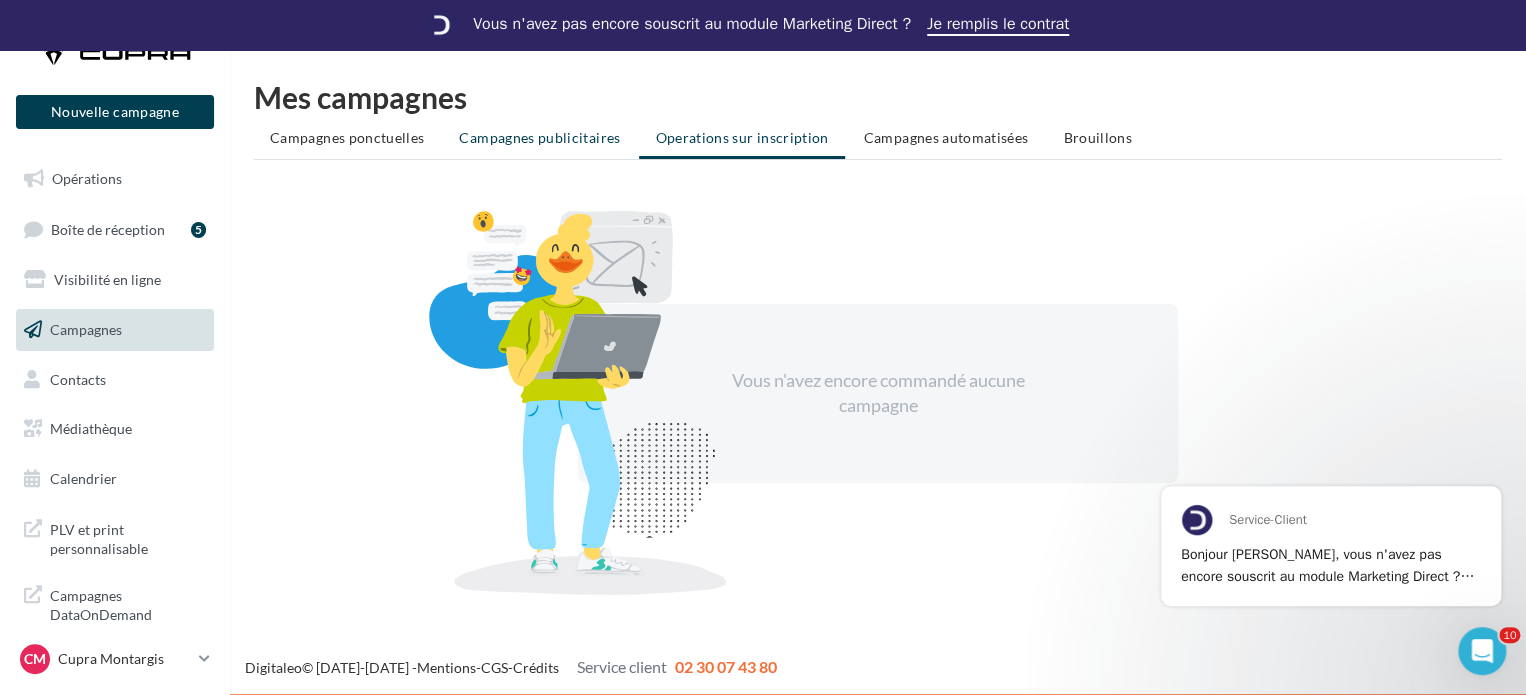 click on "Campagnes publicitaires" at bounding box center [539, 137] 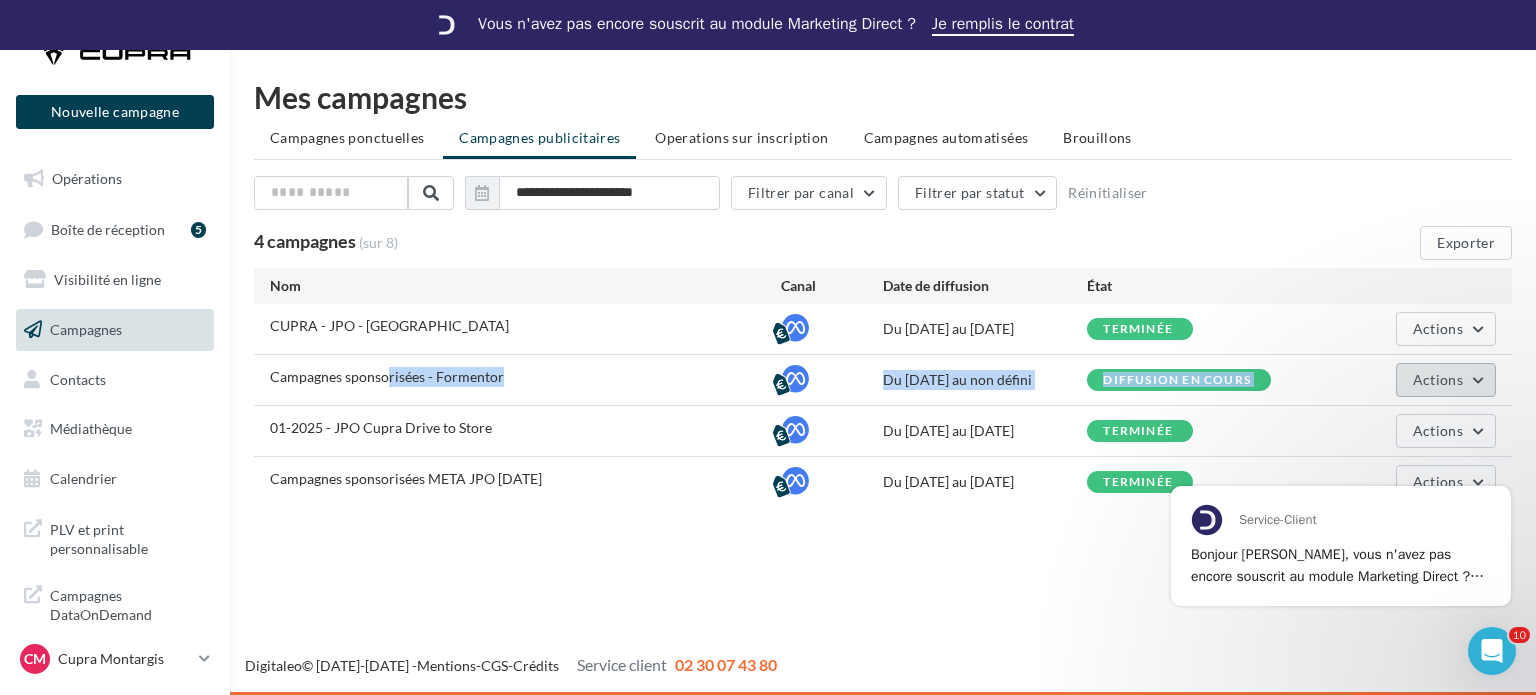 drag, startPoint x: 389, startPoint y: 375, endPoint x: 1436, endPoint y: 381, distance: 1047.0172 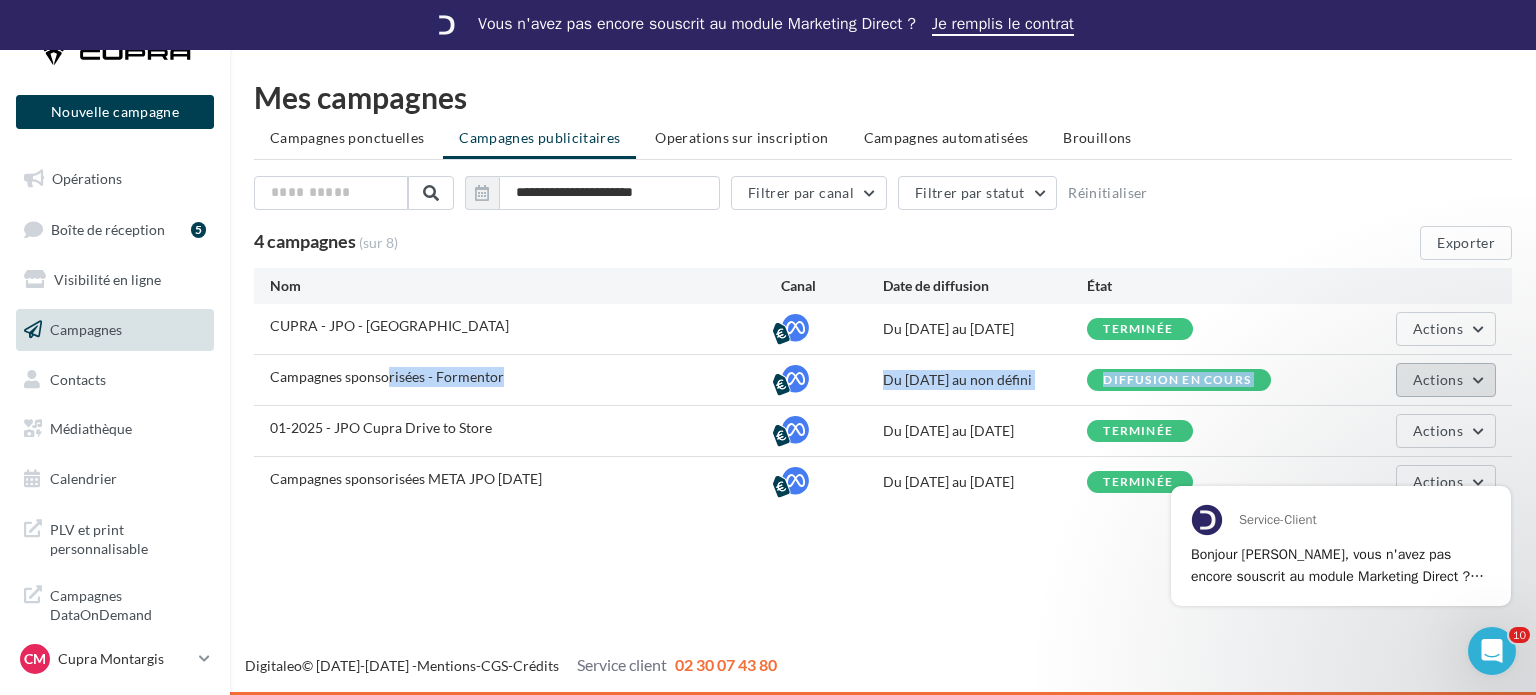 click on "Campagnes sponsorisées - Formentor
Du [DATE] au non défini
Diffusion en cours
Actions" at bounding box center (883, 380) 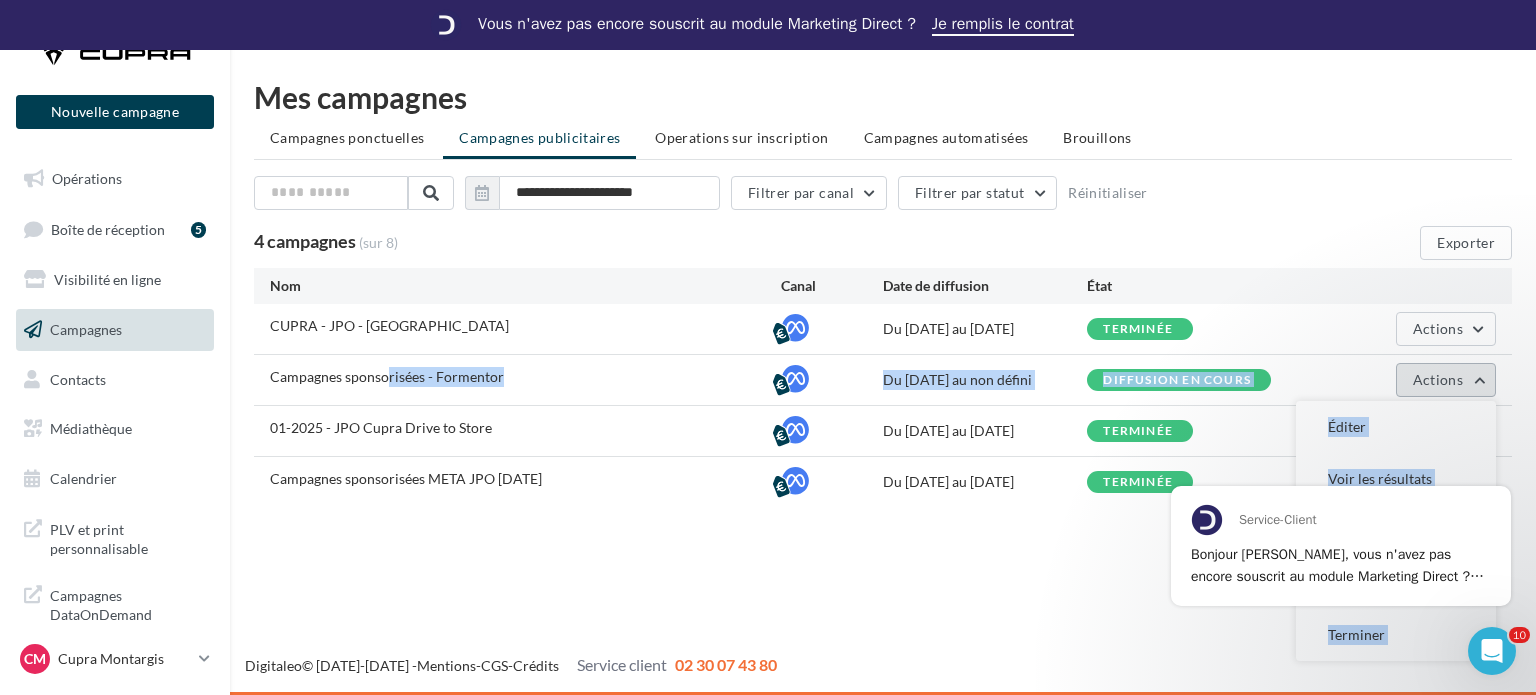 click on "Actions" at bounding box center [1438, 379] 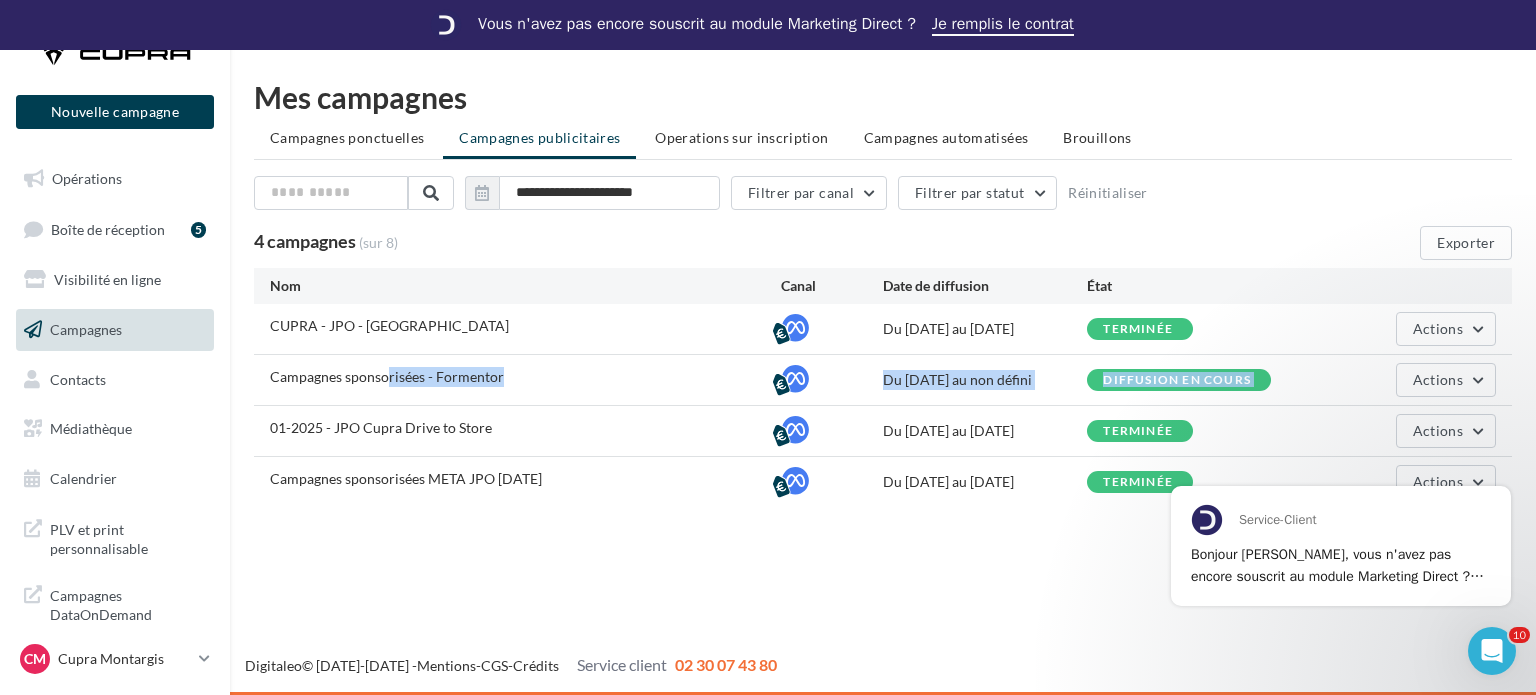 click on "Actions" at bounding box center [1394, 380] 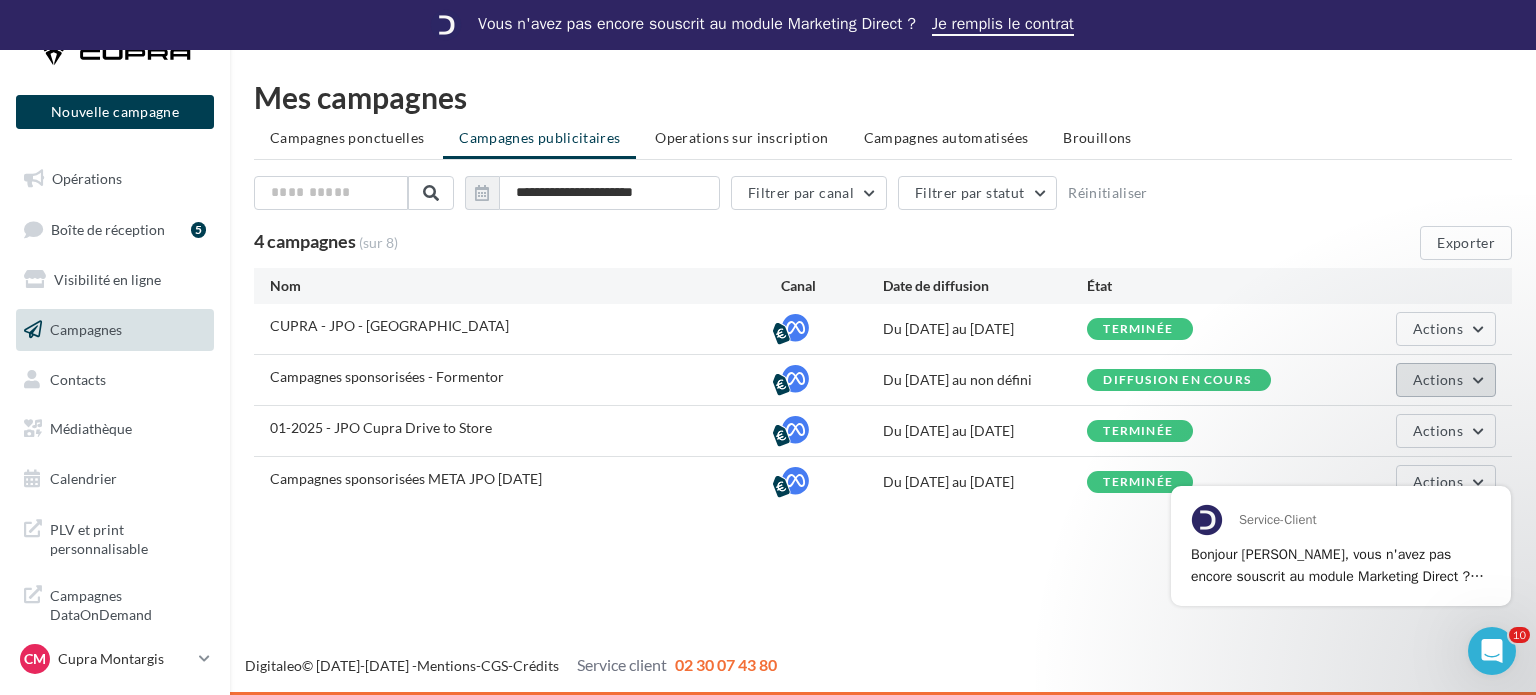 click on "Actions" at bounding box center [1446, 380] 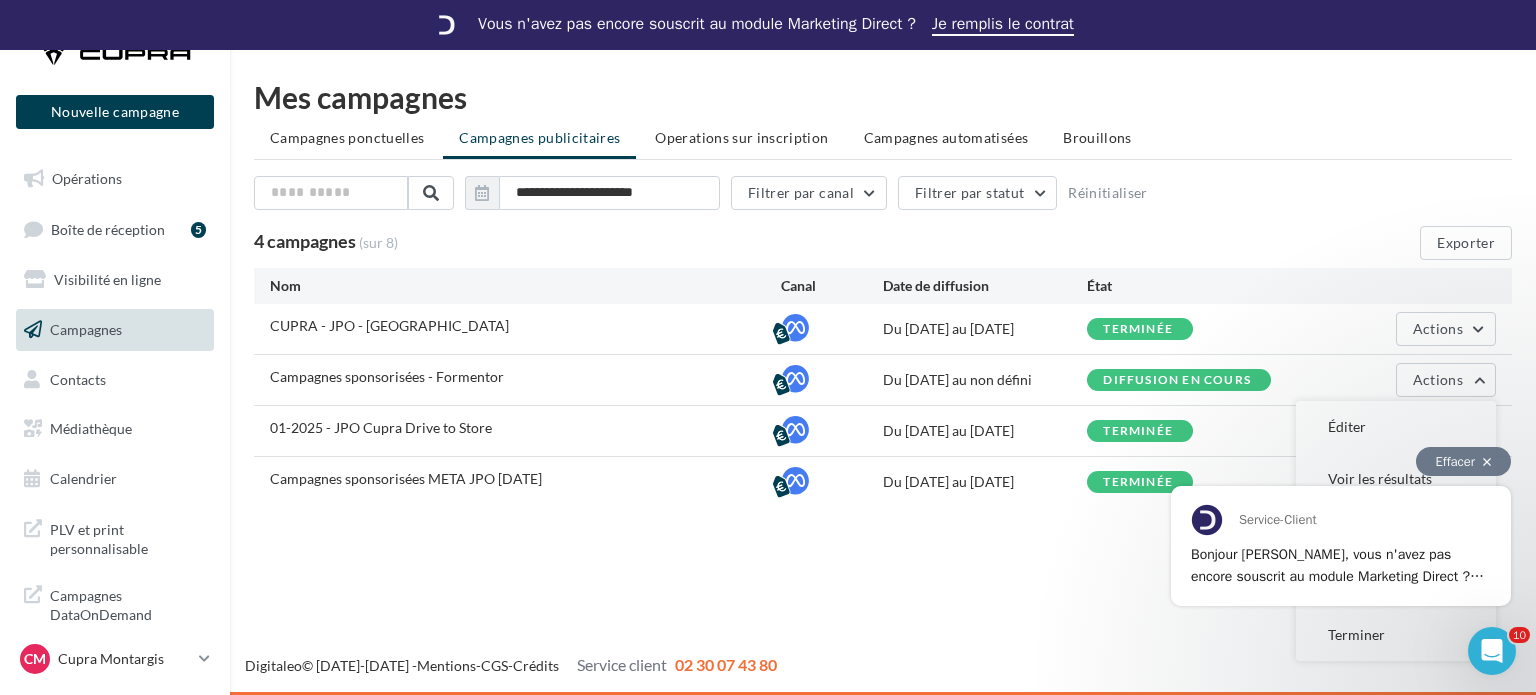 click on "Effacer" at bounding box center (1463, 461) 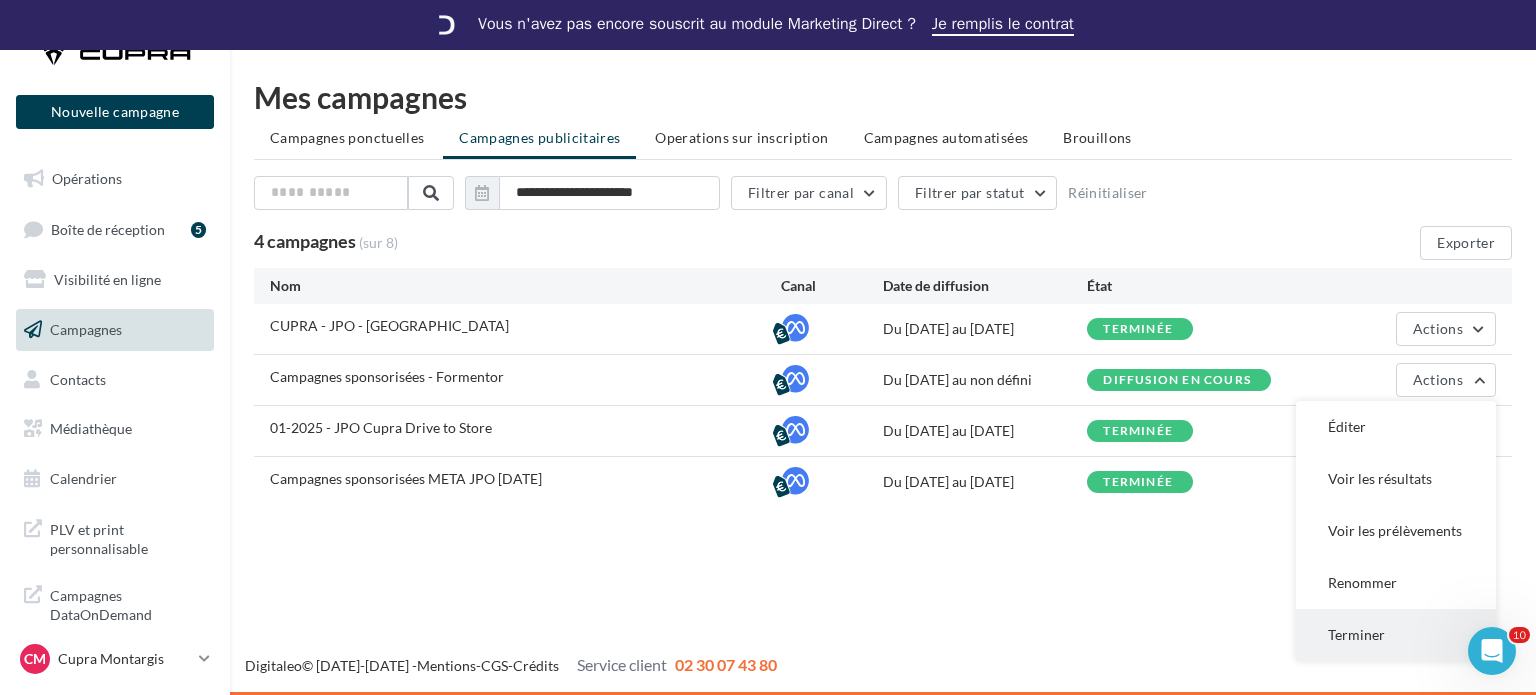 click on "Terminer" at bounding box center (1396, 635) 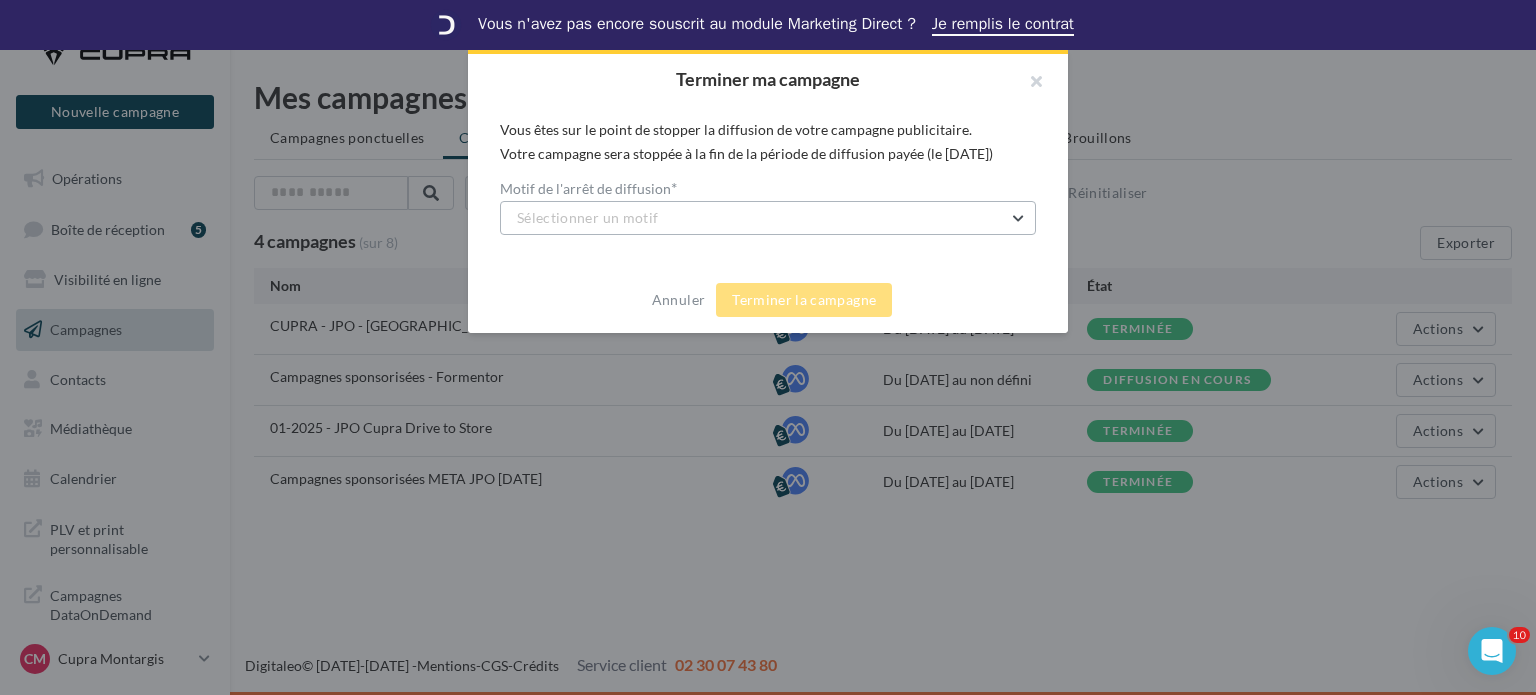 click on "Sélectionner un motif" at bounding box center (768, 218) 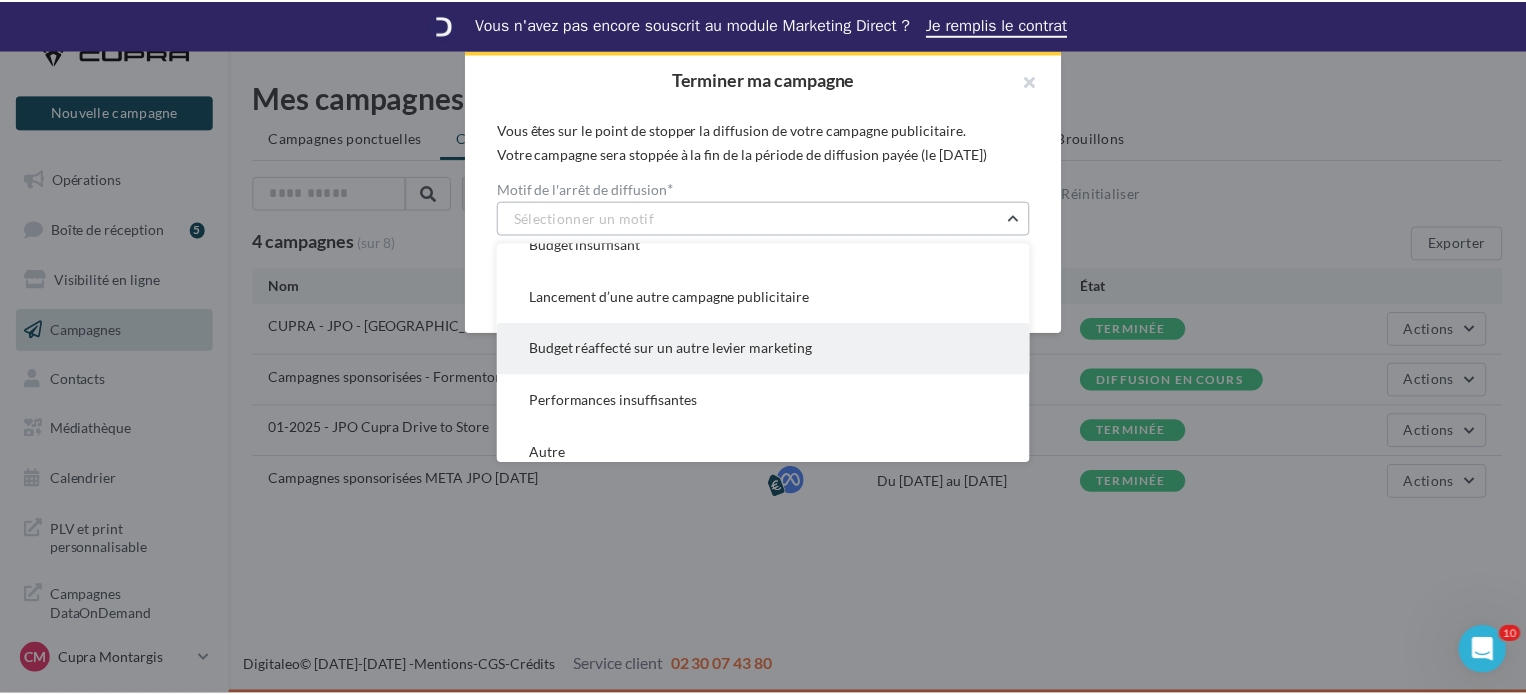 scroll, scrollTop: 144, scrollLeft: 0, axis: vertical 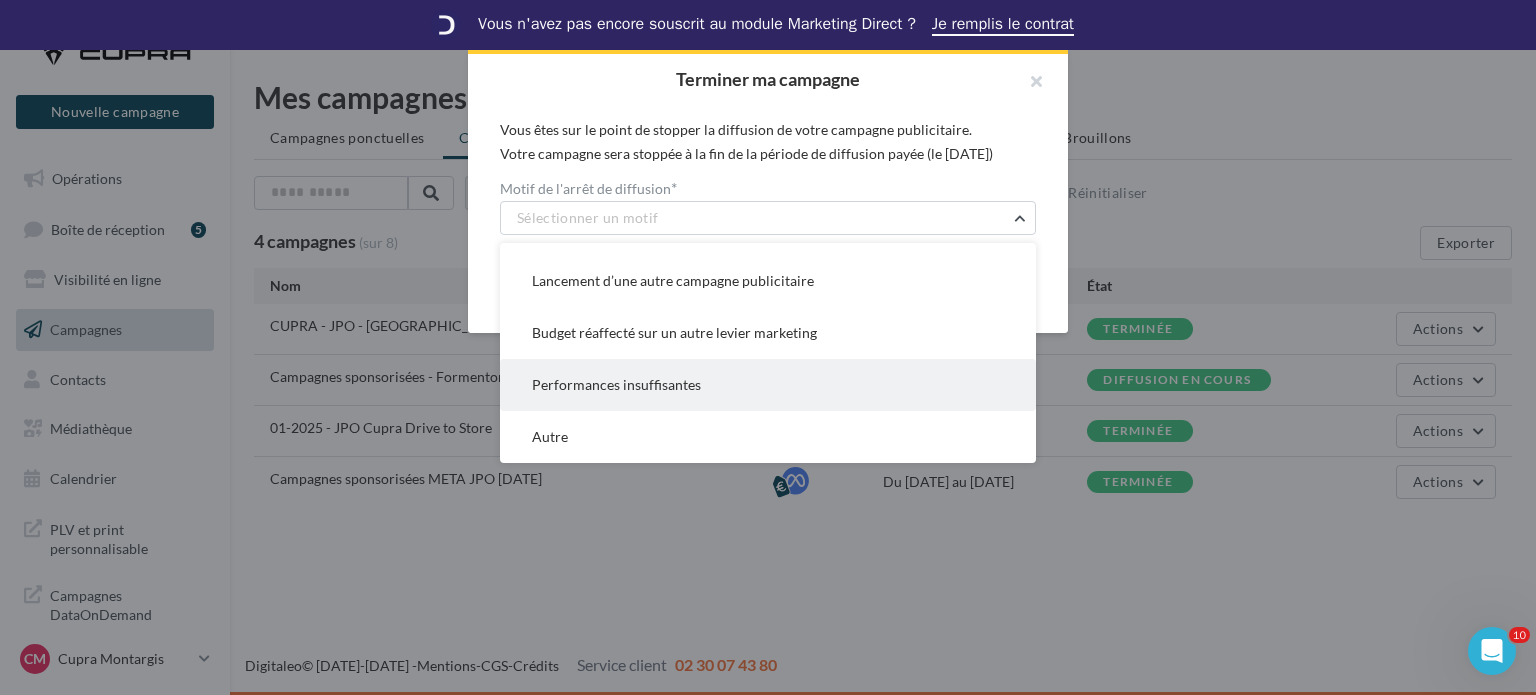 click on "Performances insuffisantes" at bounding box center [768, 385] 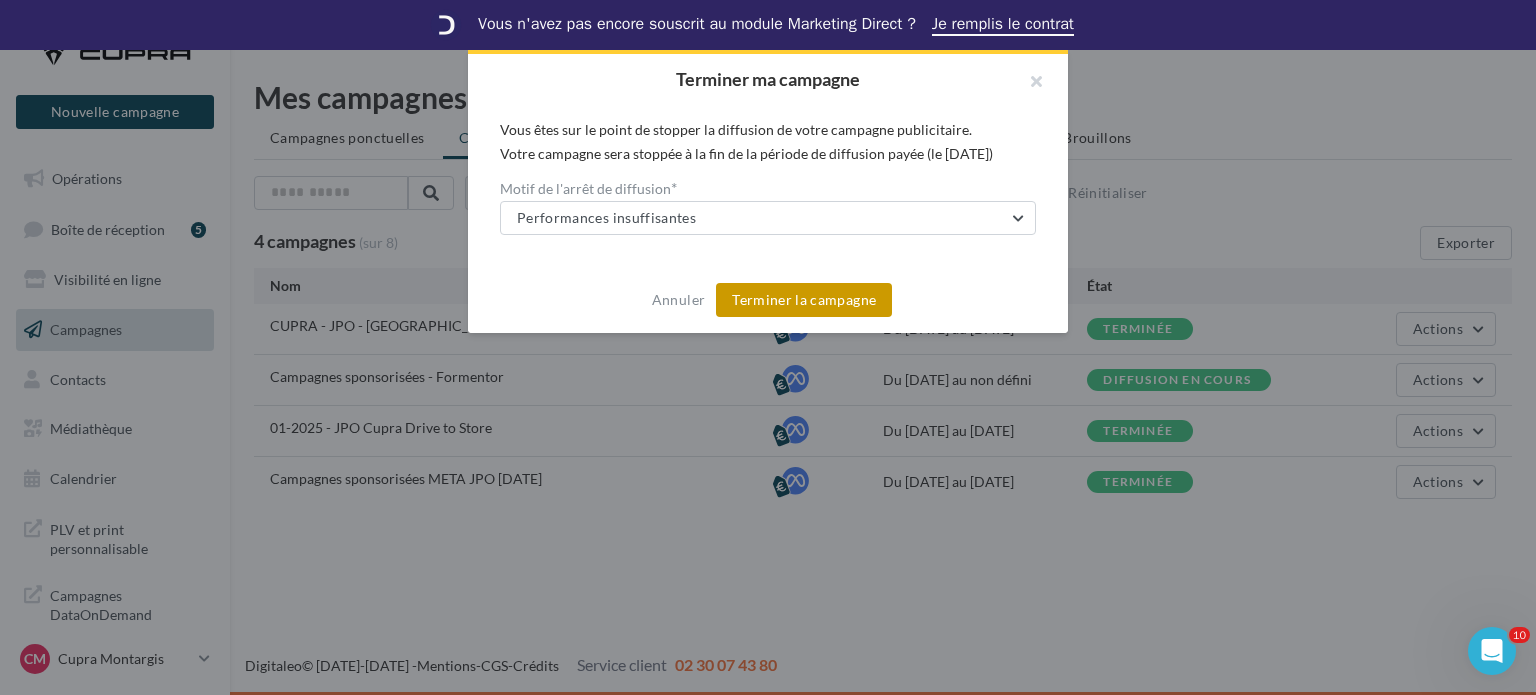 click on "Terminer la campagne" at bounding box center (804, 300) 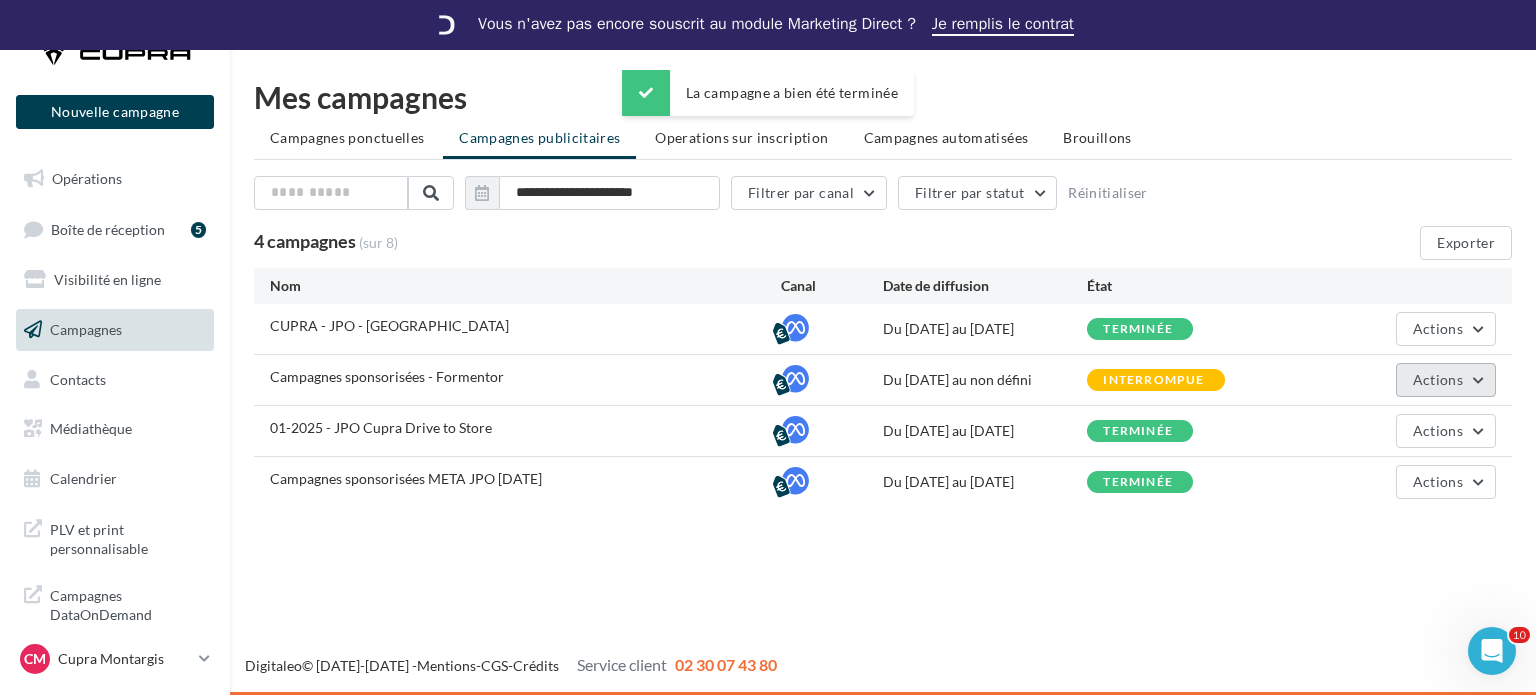 click on "Actions" at bounding box center (1446, 380) 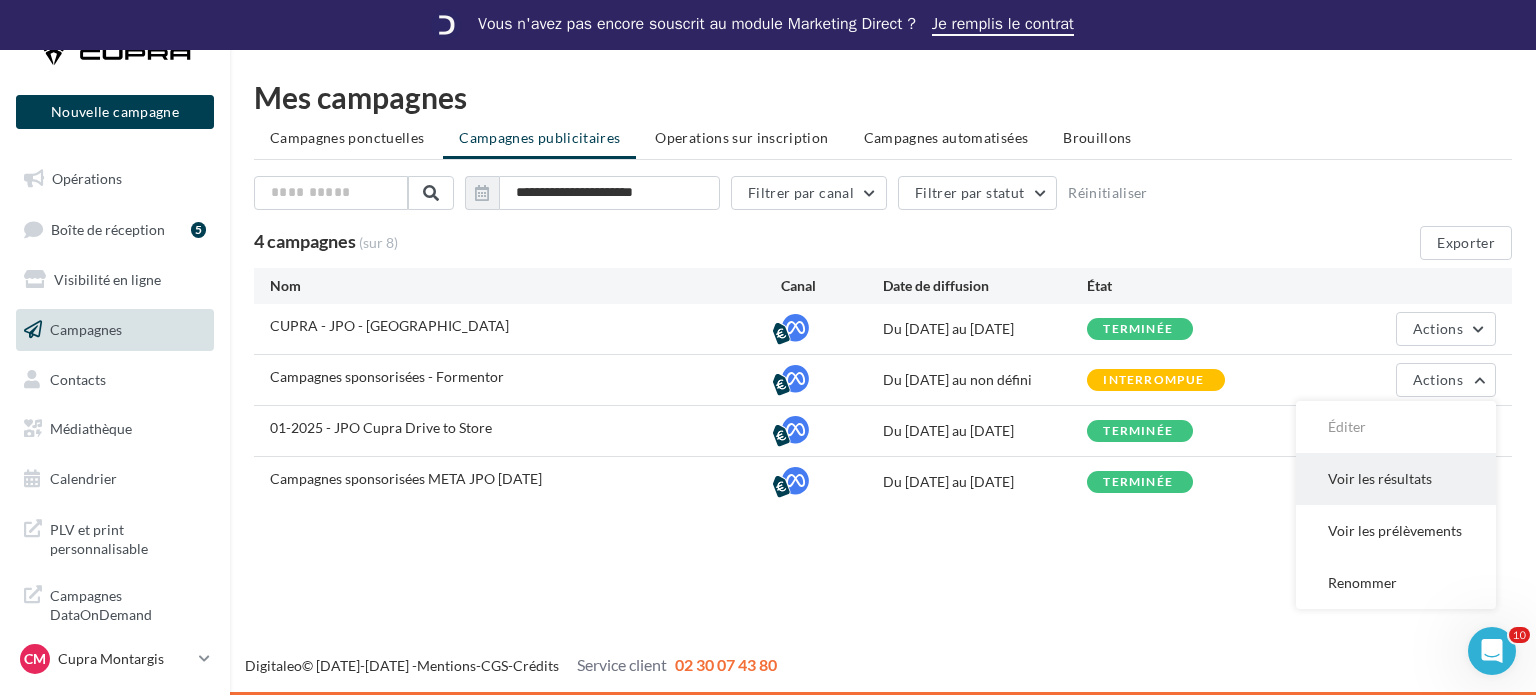 click on "Voir les résultats" at bounding box center (1396, 479) 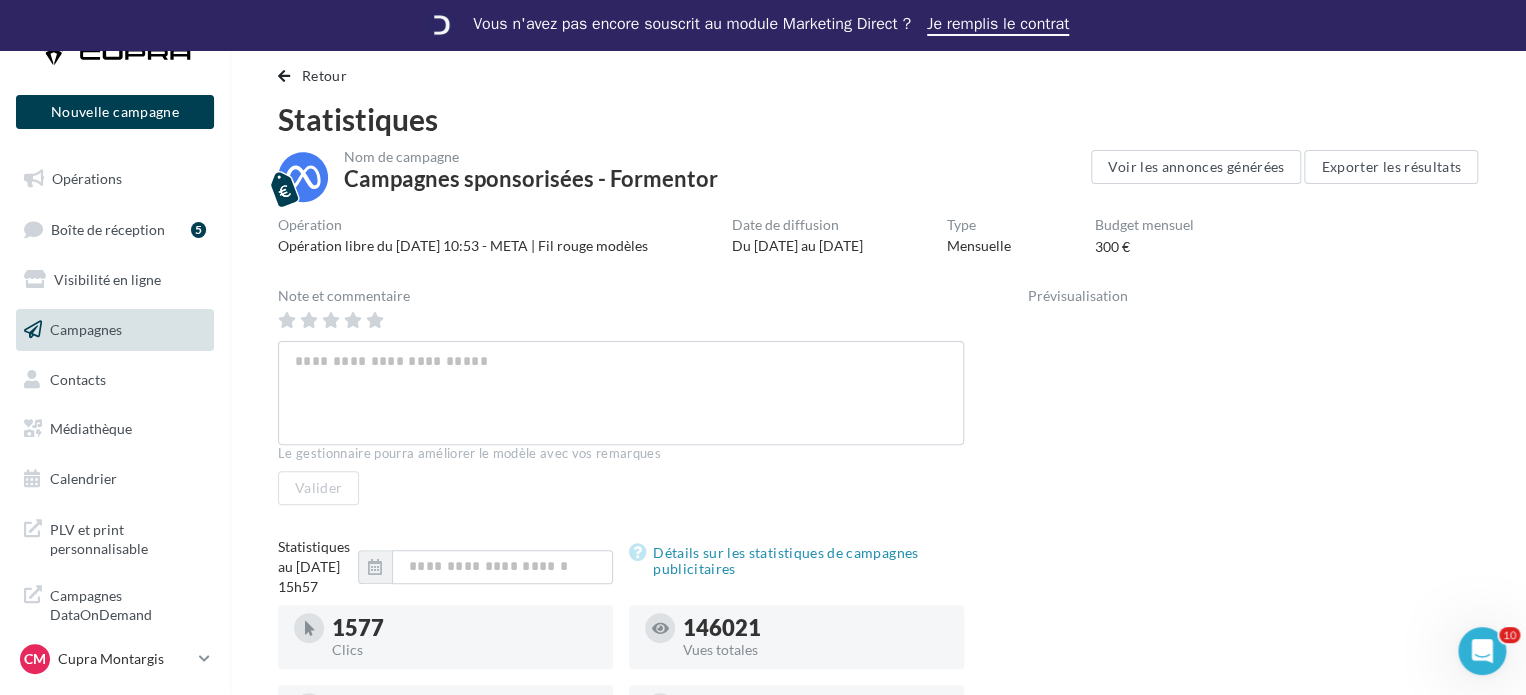 scroll, scrollTop: 0, scrollLeft: 0, axis: both 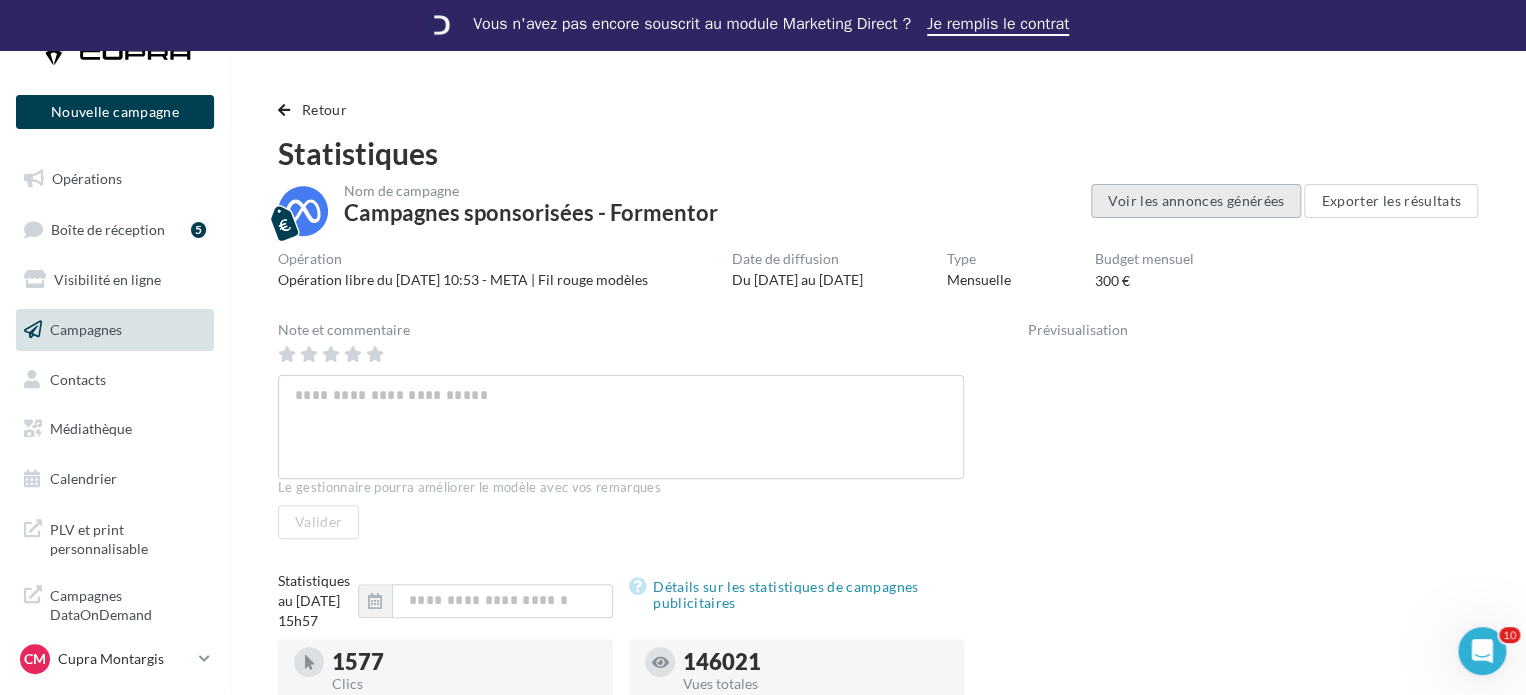 click on "Voir les annonces générées" at bounding box center (1196, 201) 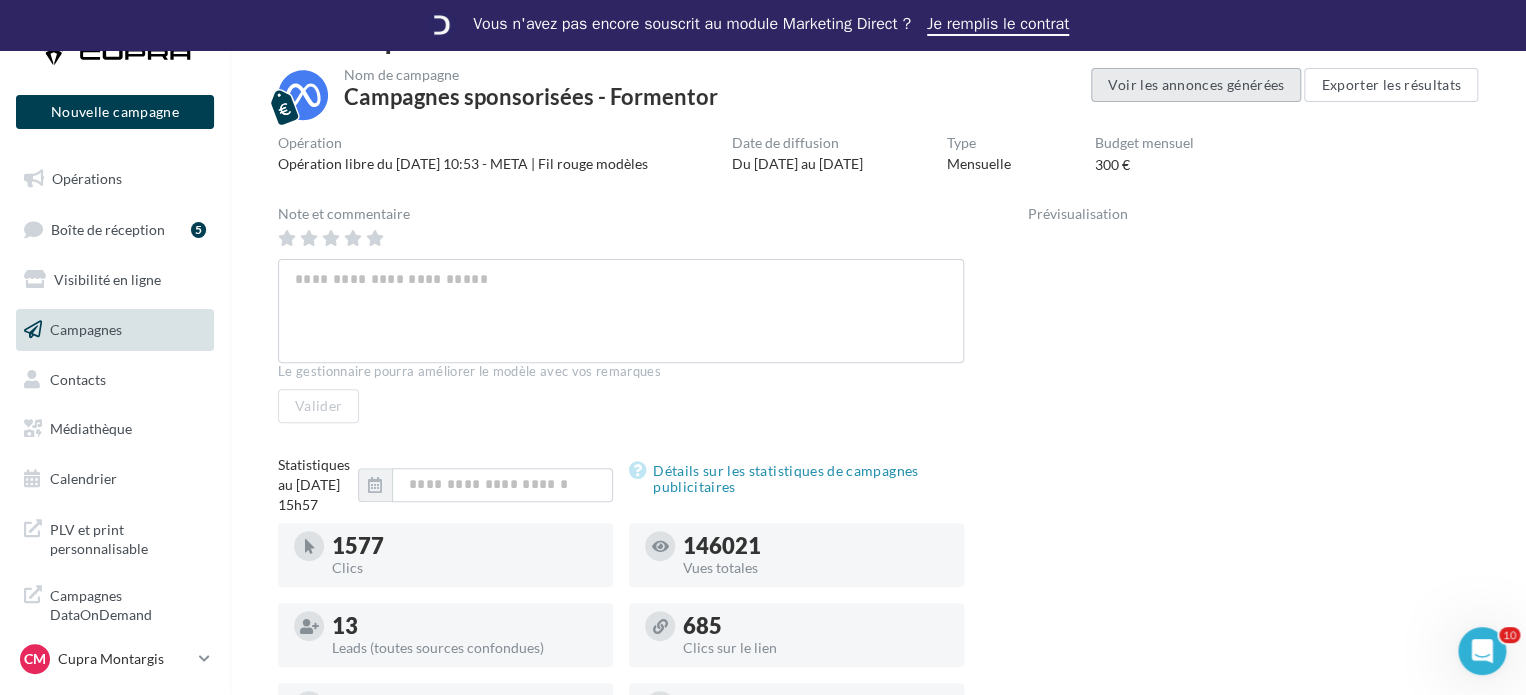 scroll, scrollTop: 0, scrollLeft: 0, axis: both 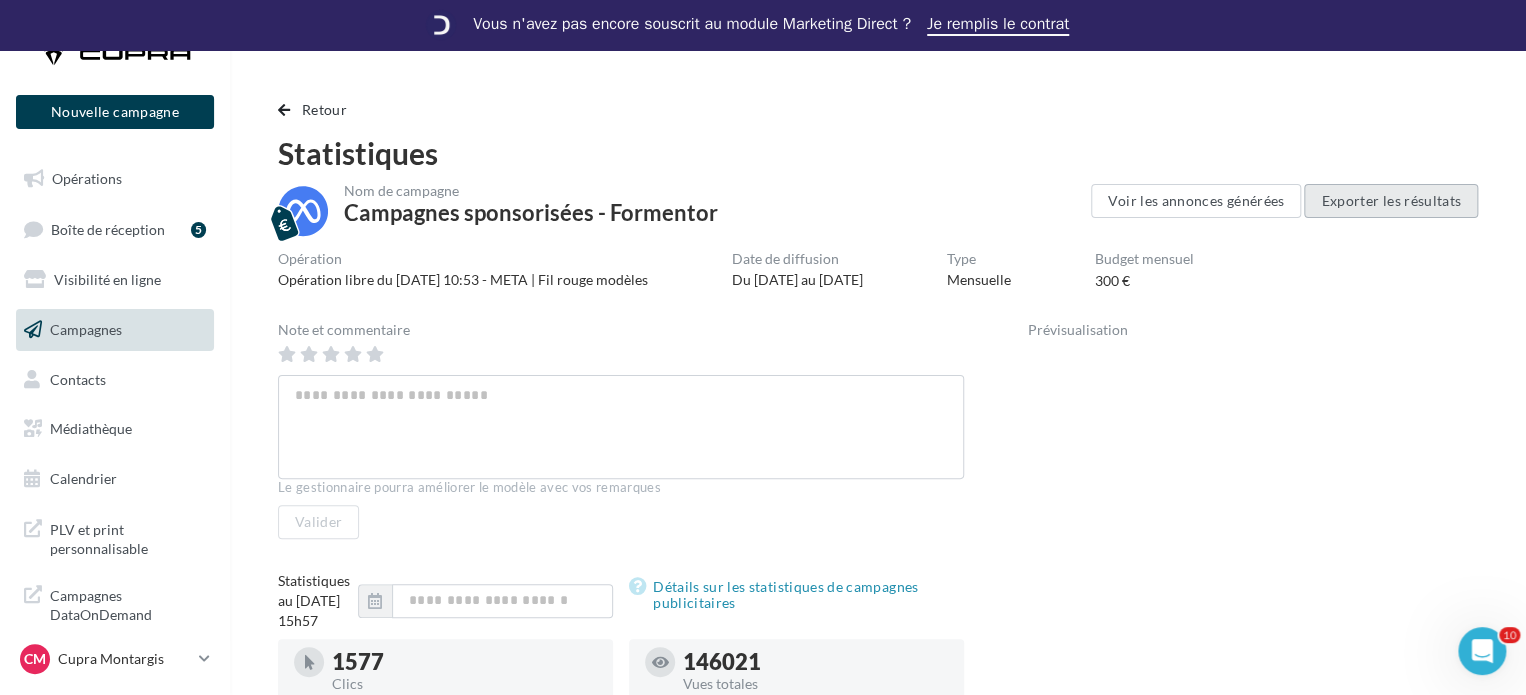 click on "Exporter les résultats" at bounding box center [1391, 201] 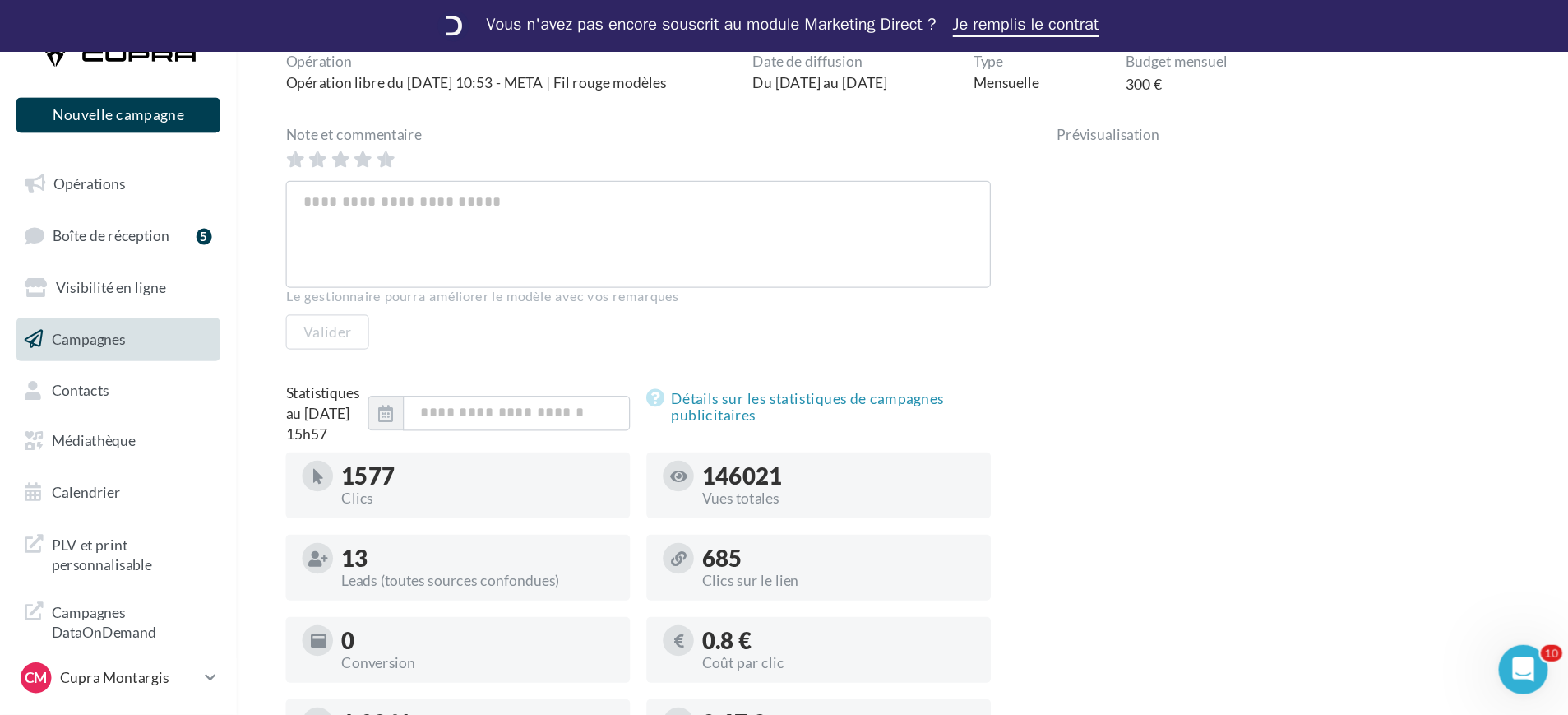 scroll, scrollTop: 165, scrollLeft: 0, axis: vertical 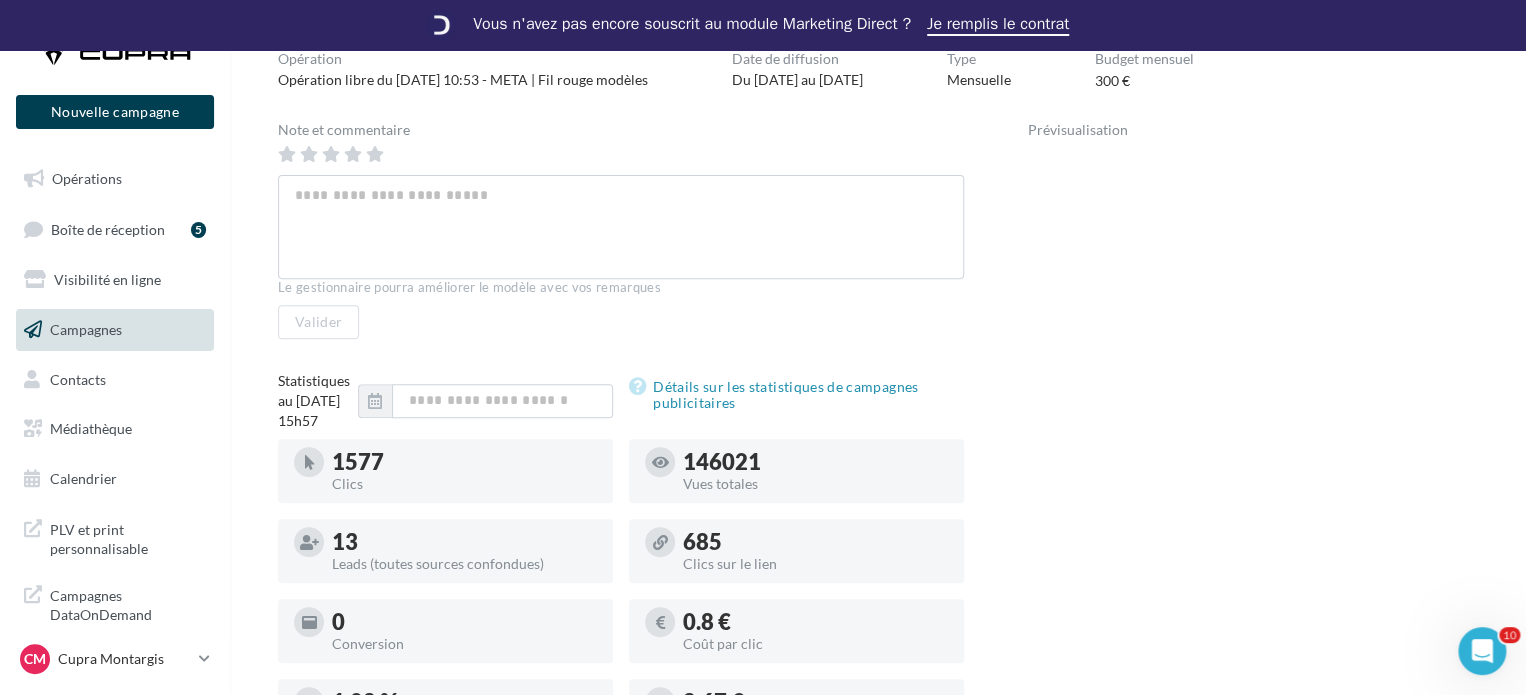 type 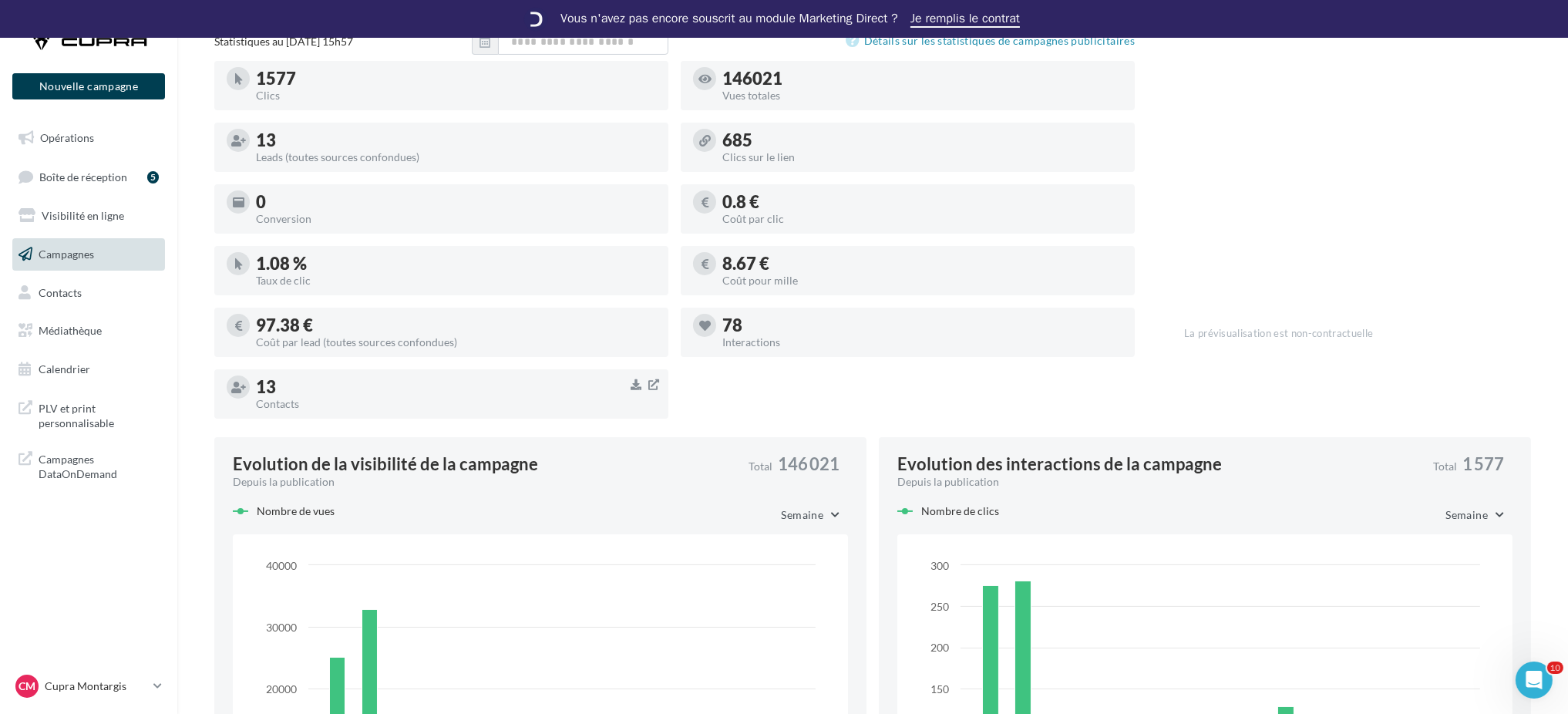 scroll, scrollTop: 514, scrollLeft: 0, axis: vertical 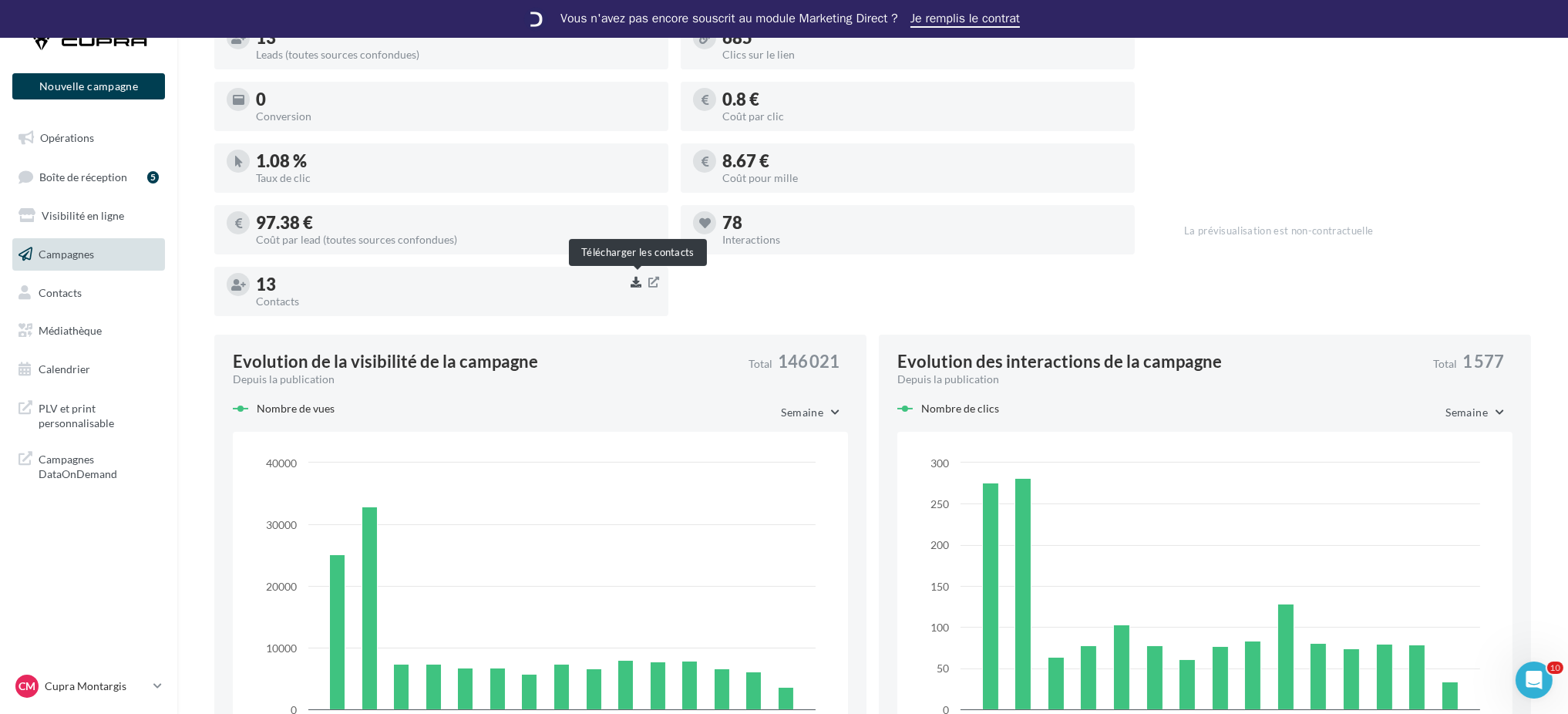 click at bounding box center (636, 282) 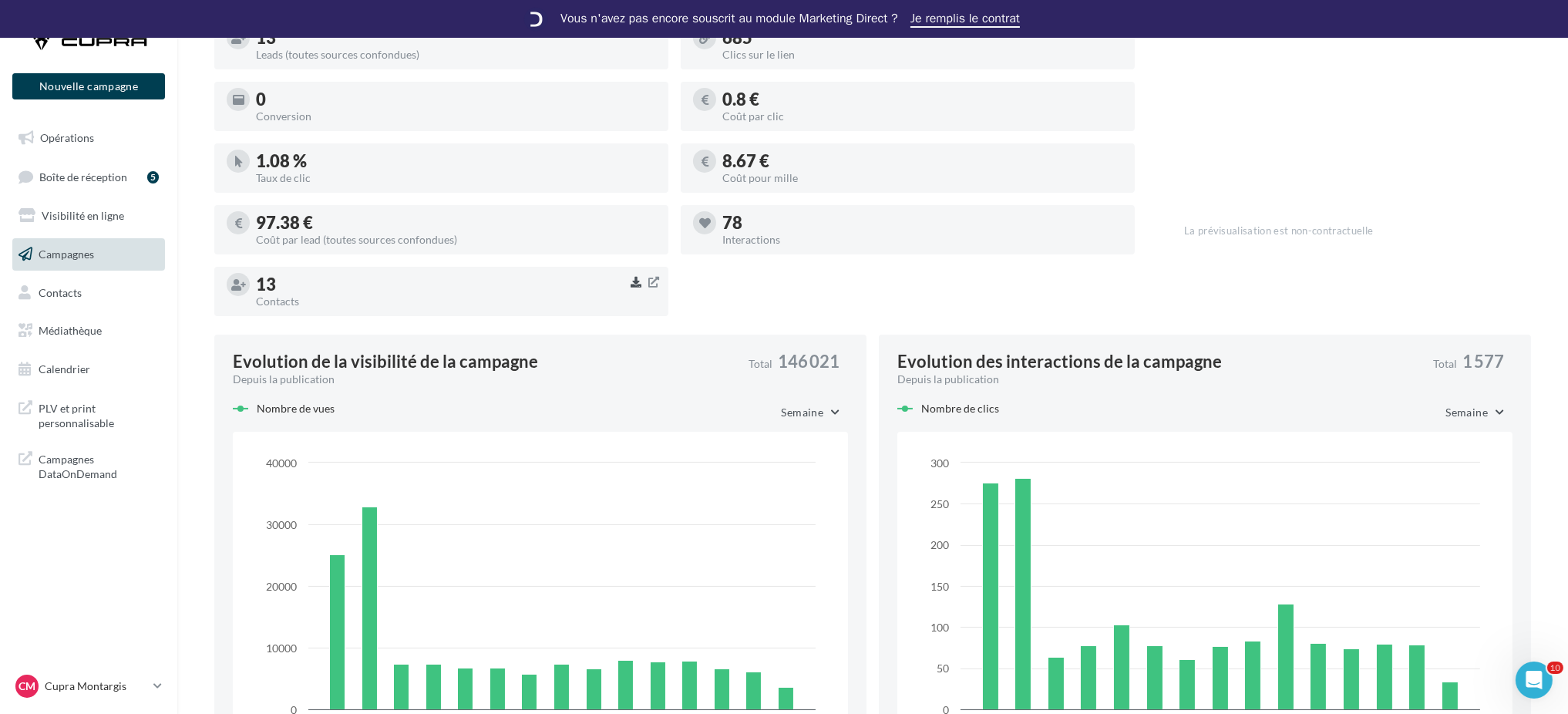 click at bounding box center [636, 282] 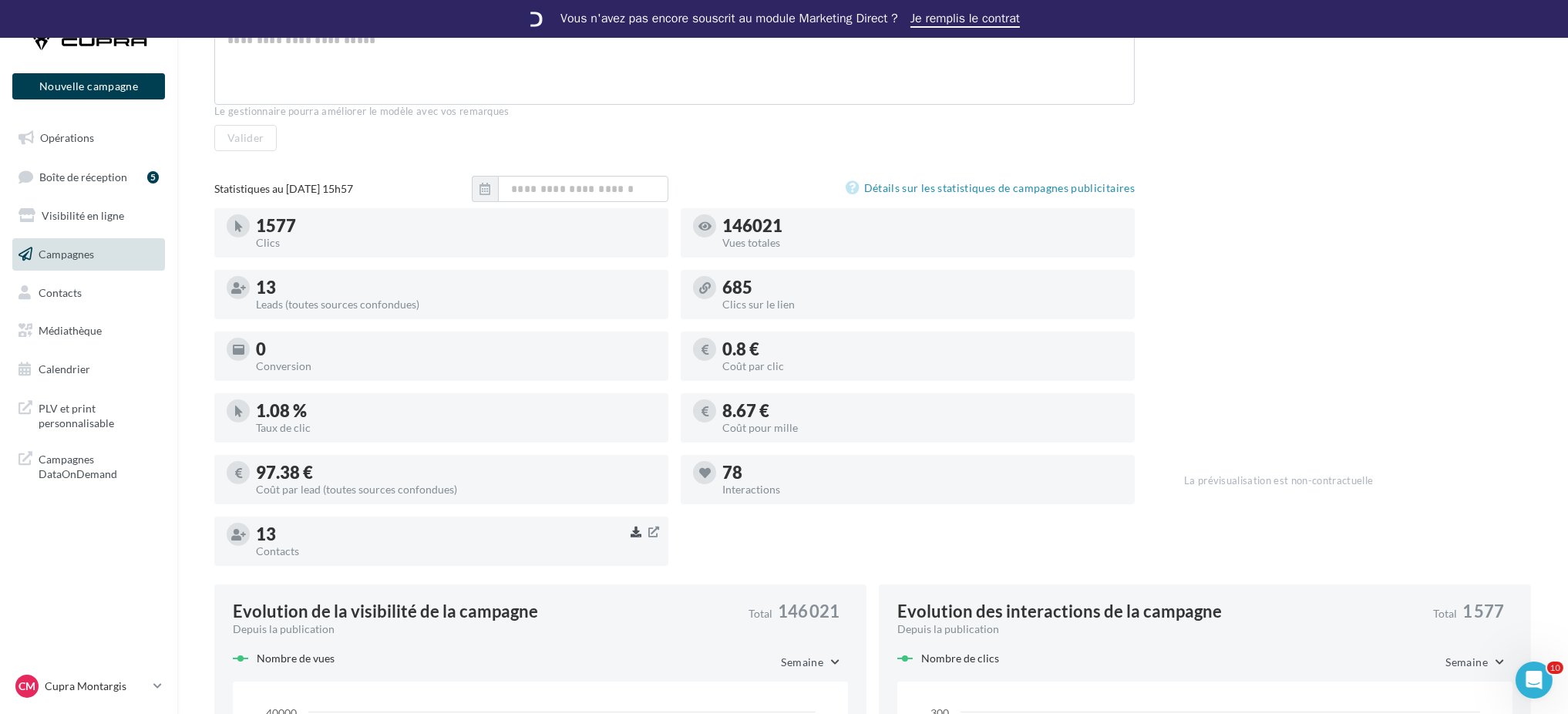 scroll, scrollTop: 308, scrollLeft: 0, axis: vertical 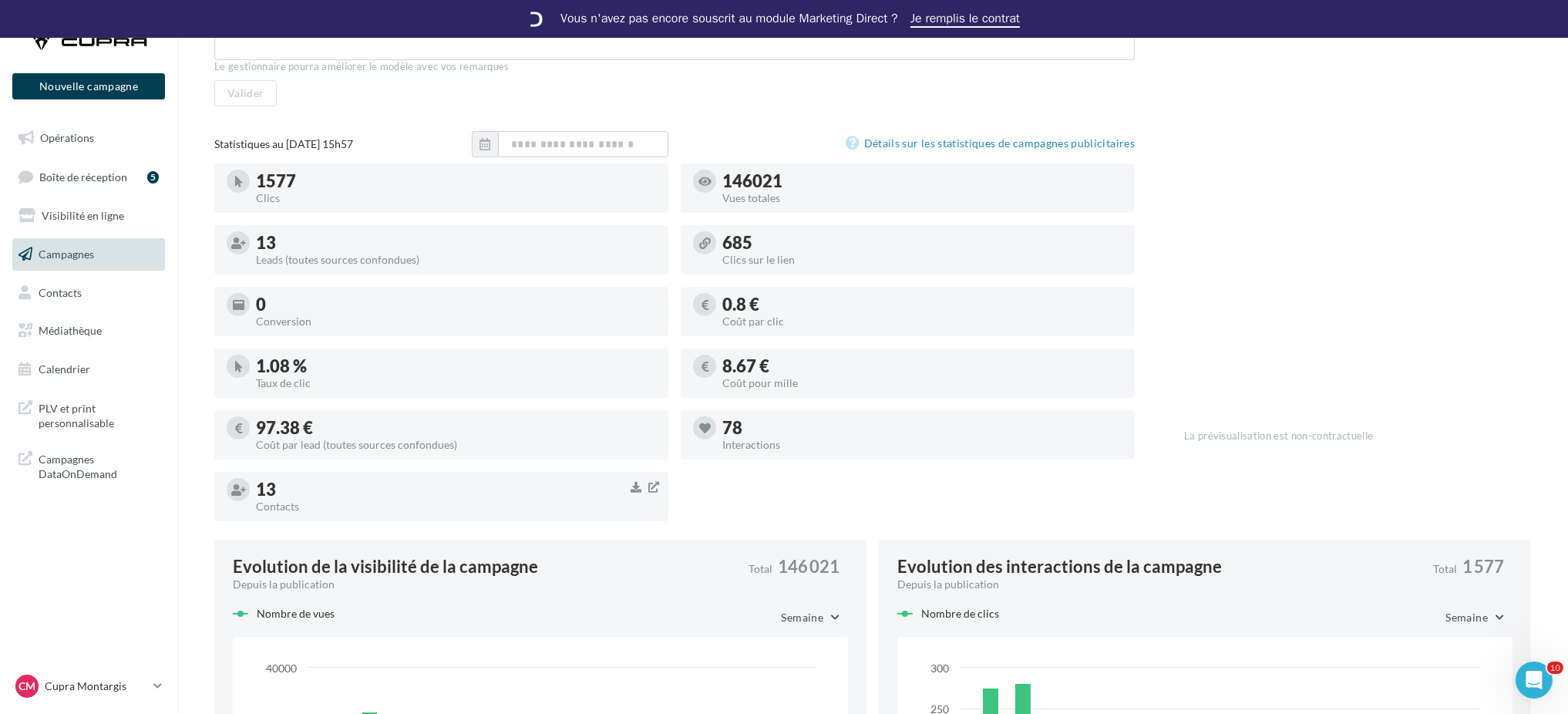 click on "1577
Clics
146021
Vues totales
13
Leads (toutes sources confondues)
685
Clics sur le lien
0
Conversion
0.8 €
Coût par clic
1.08 %
Taux de clic
8.67 €
Coût pour mille
97.38 €
Coût par lead (toutes sources confondues)
78
Interactions
13
Contacts" at bounding box center (681, 349) 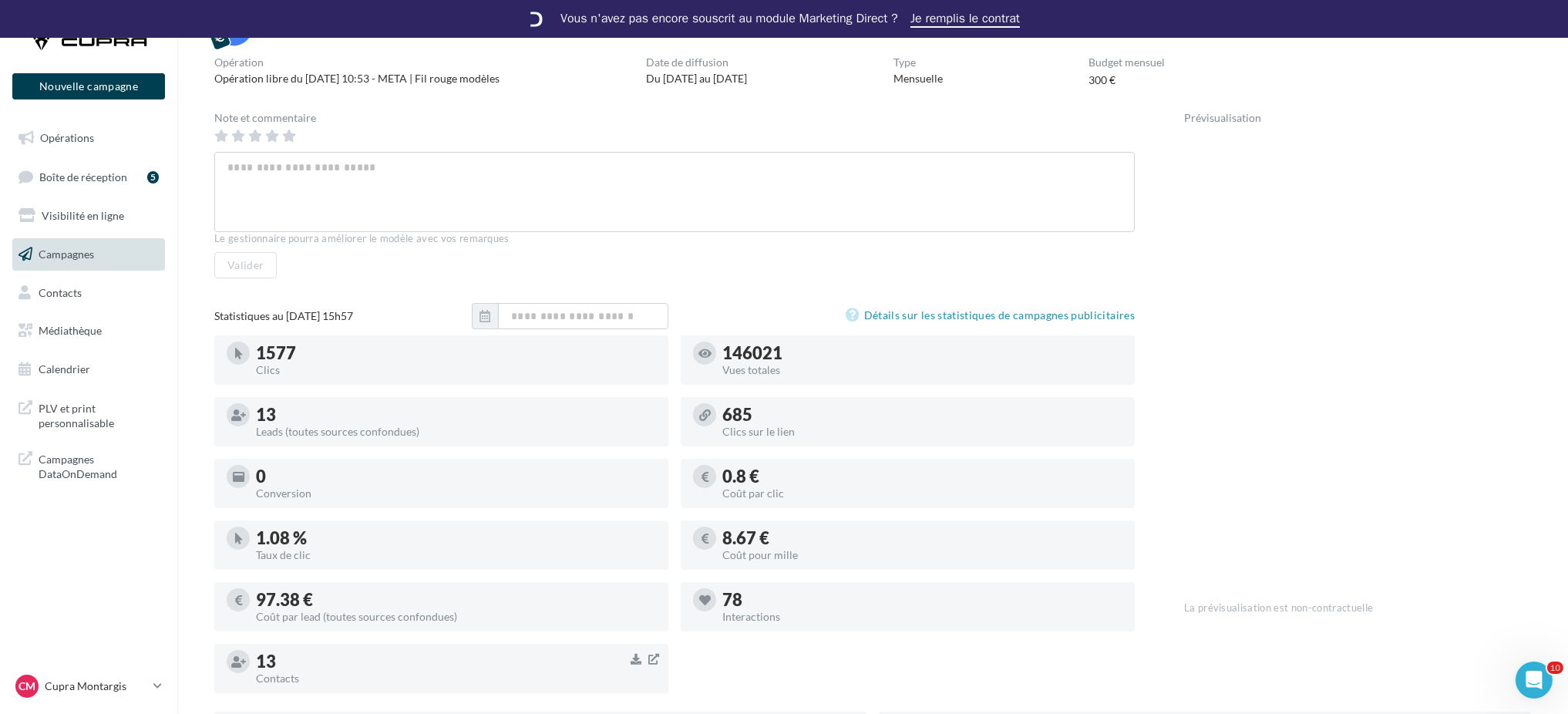 scroll, scrollTop: 0, scrollLeft: 0, axis: both 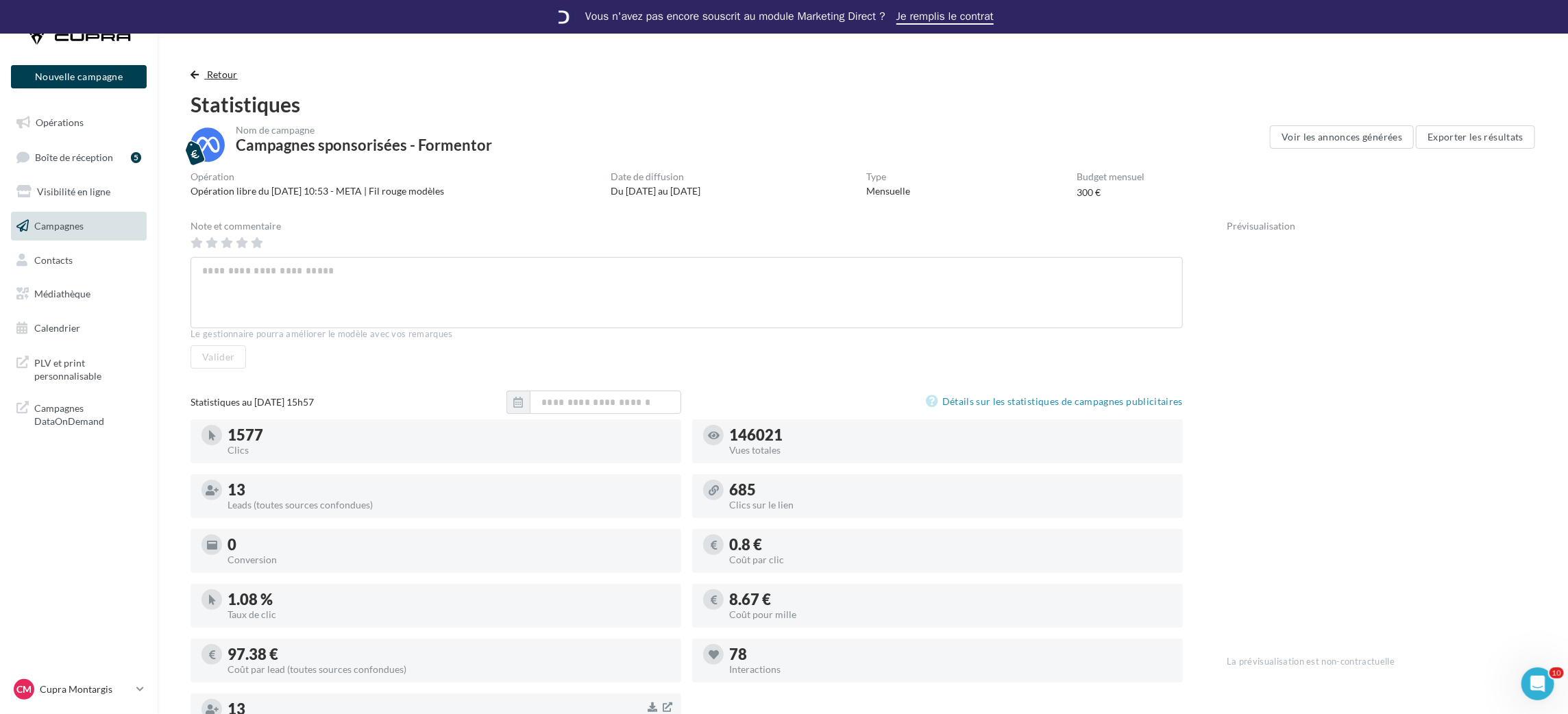 click on "Retour" at bounding box center (222, 74) 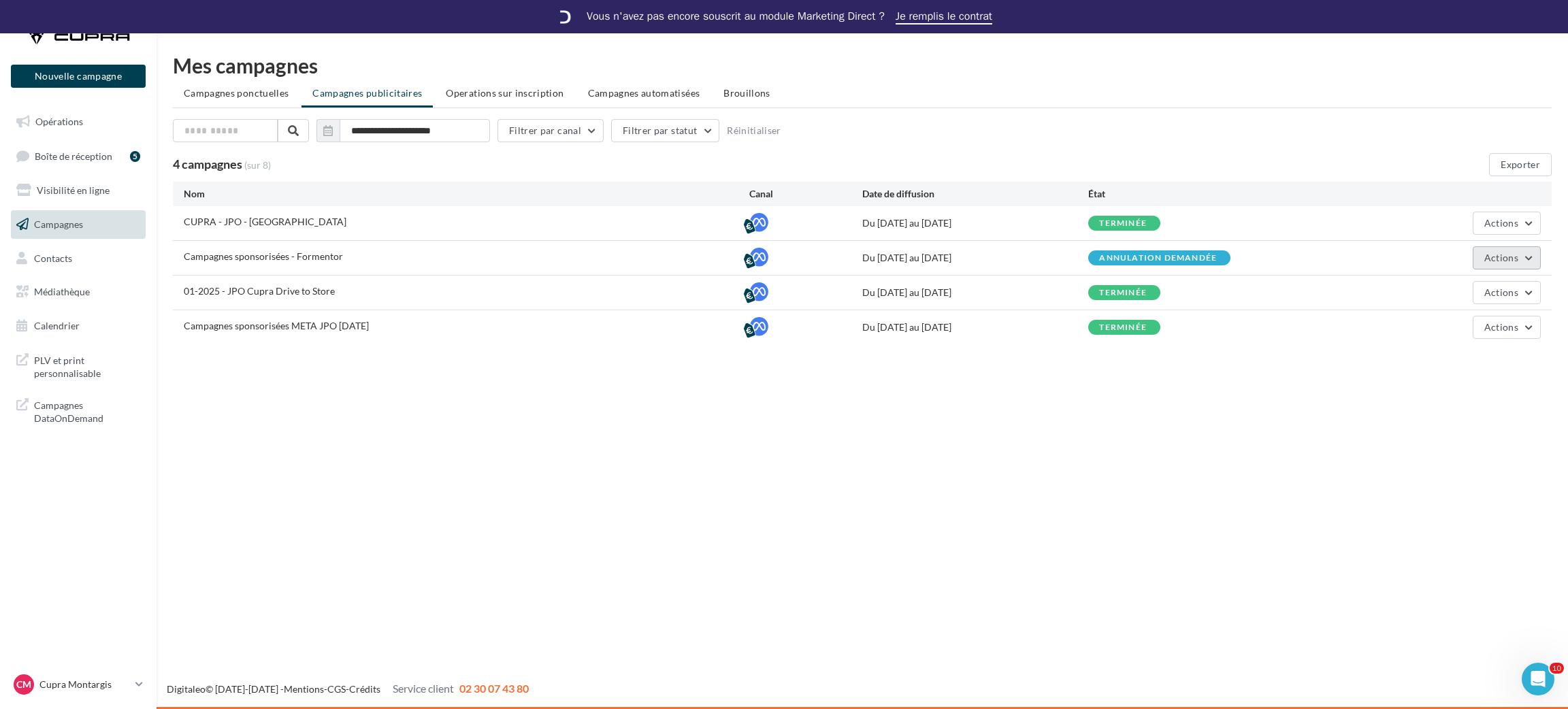 click on "Actions" at bounding box center [1507, 258] 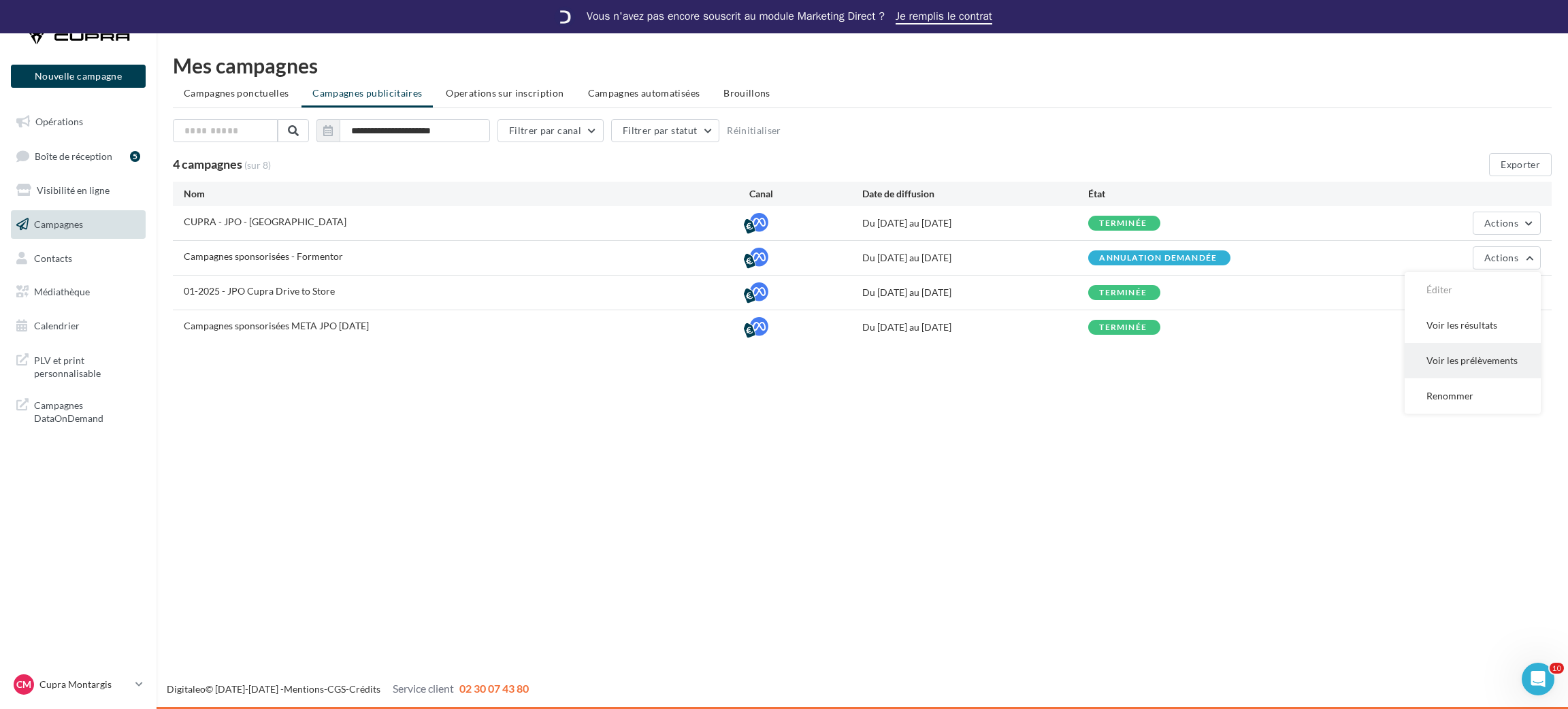 click on "Voir les prélèvements" at bounding box center (1473, 361) 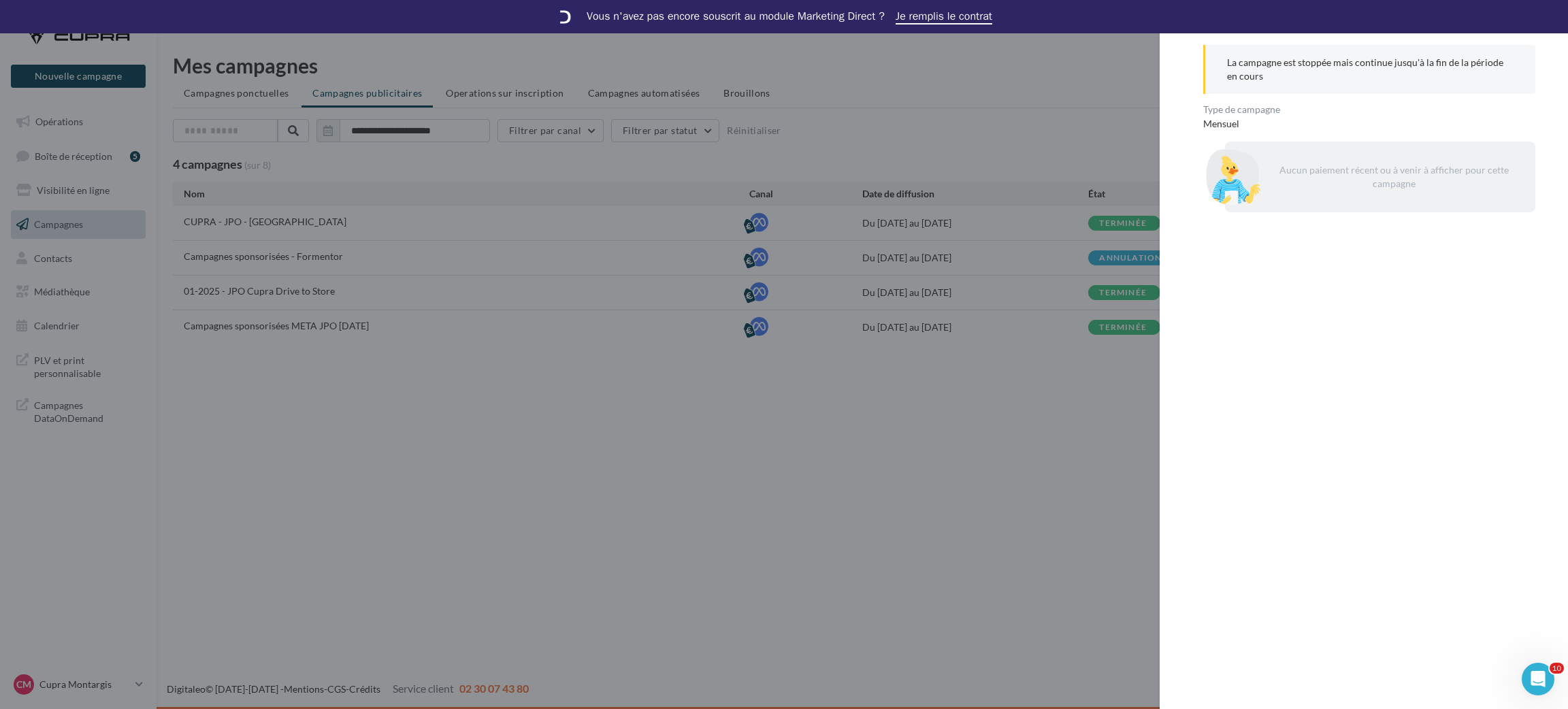 click on "Détail du paiement
La campagne est stoppée mais continue jusqu'à la fin de la période en cours
Type de campagne
Mensuel
Aucun paiement récent ou à venir à afficher pour cette campagne" at bounding box center [1428, 269] 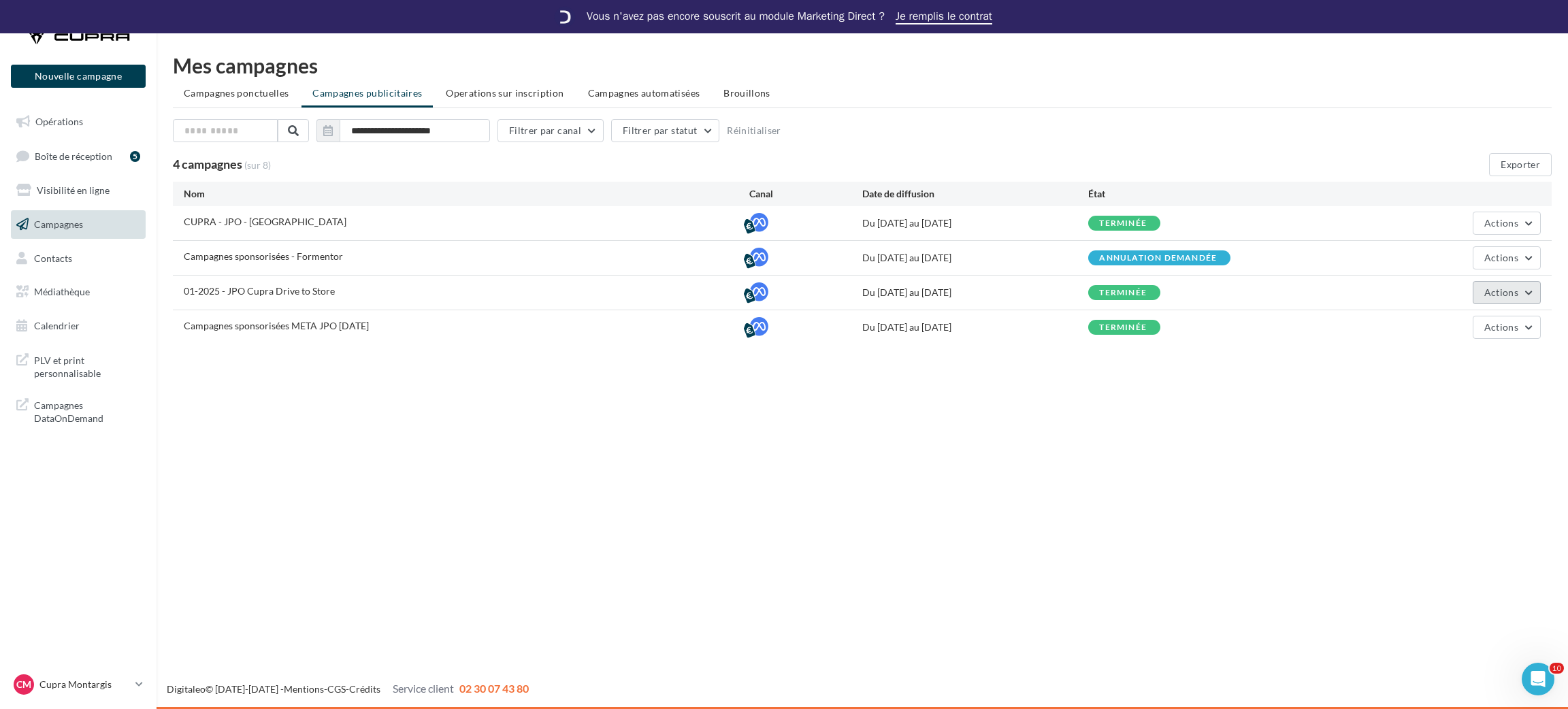 click on "Actions" at bounding box center (1501, 292) 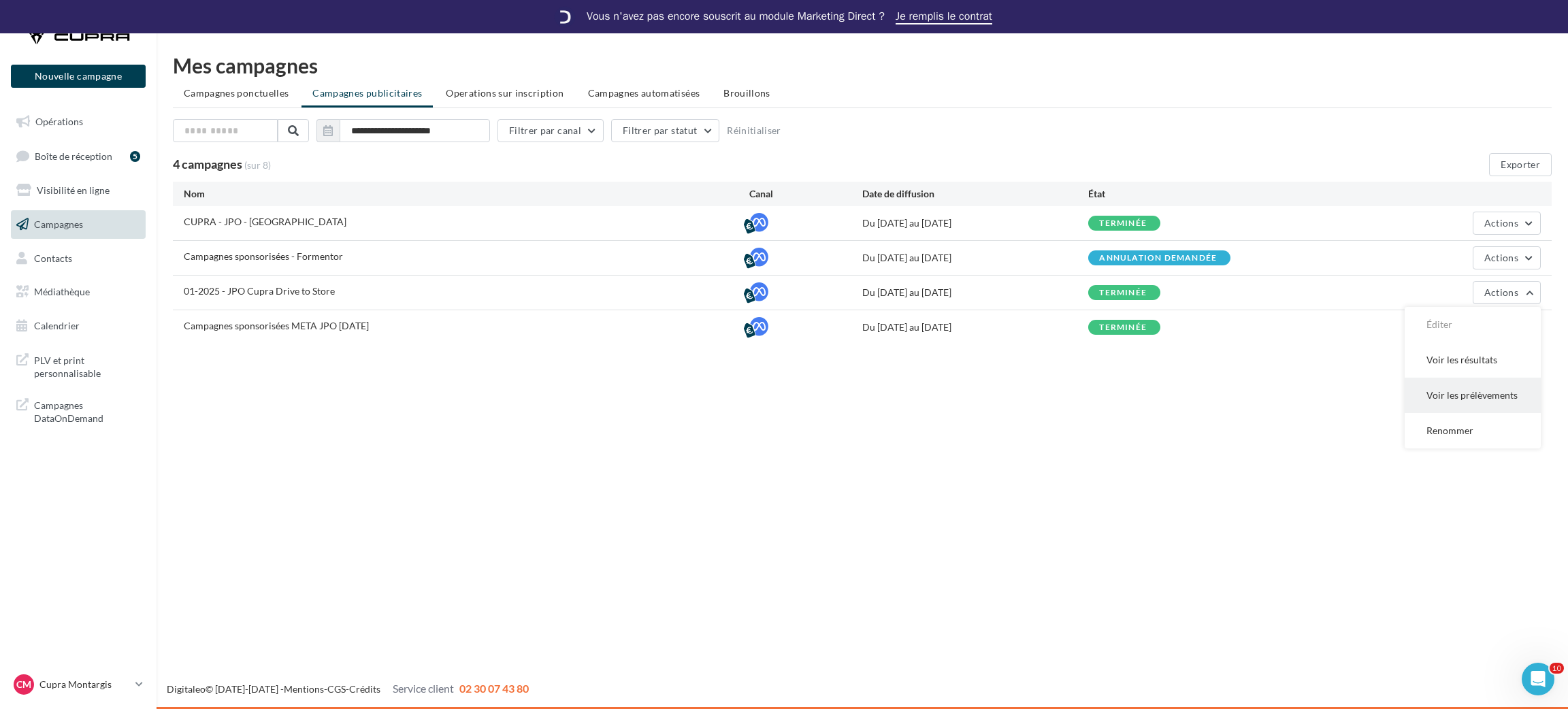 click on "Voir les prélèvements" at bounding box center (1473, 395) 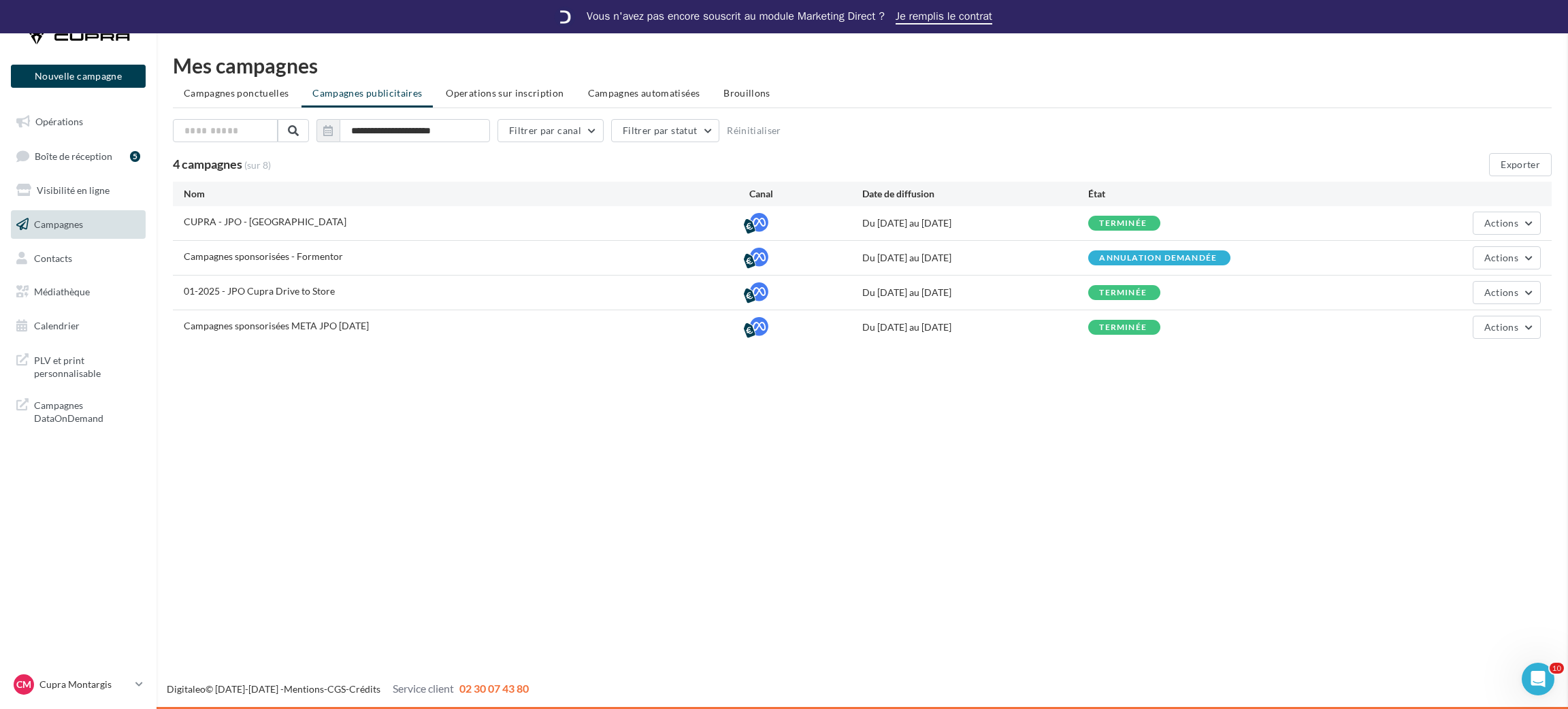 click at bounding box center [2352, 354] 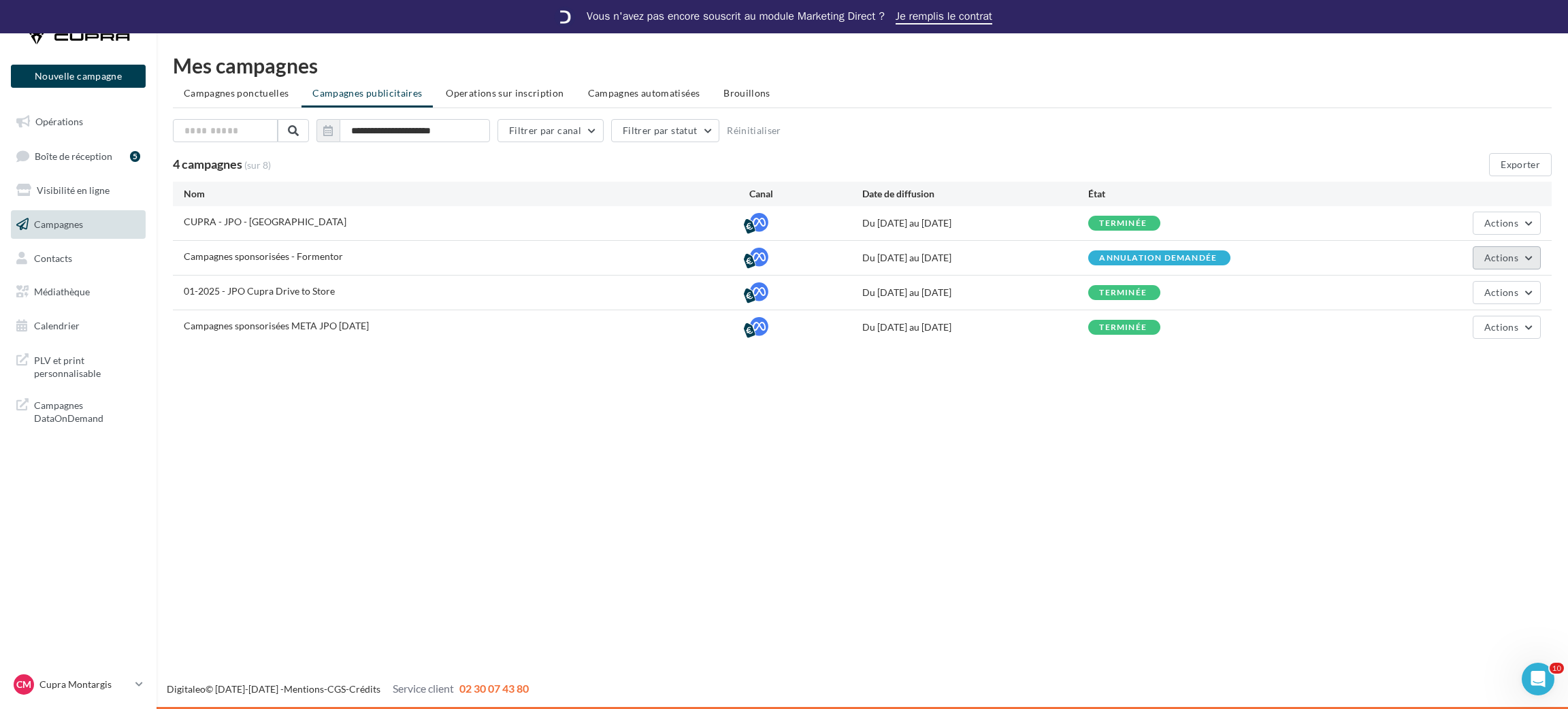 click on "Actions" at bounding box center (1501, 257) 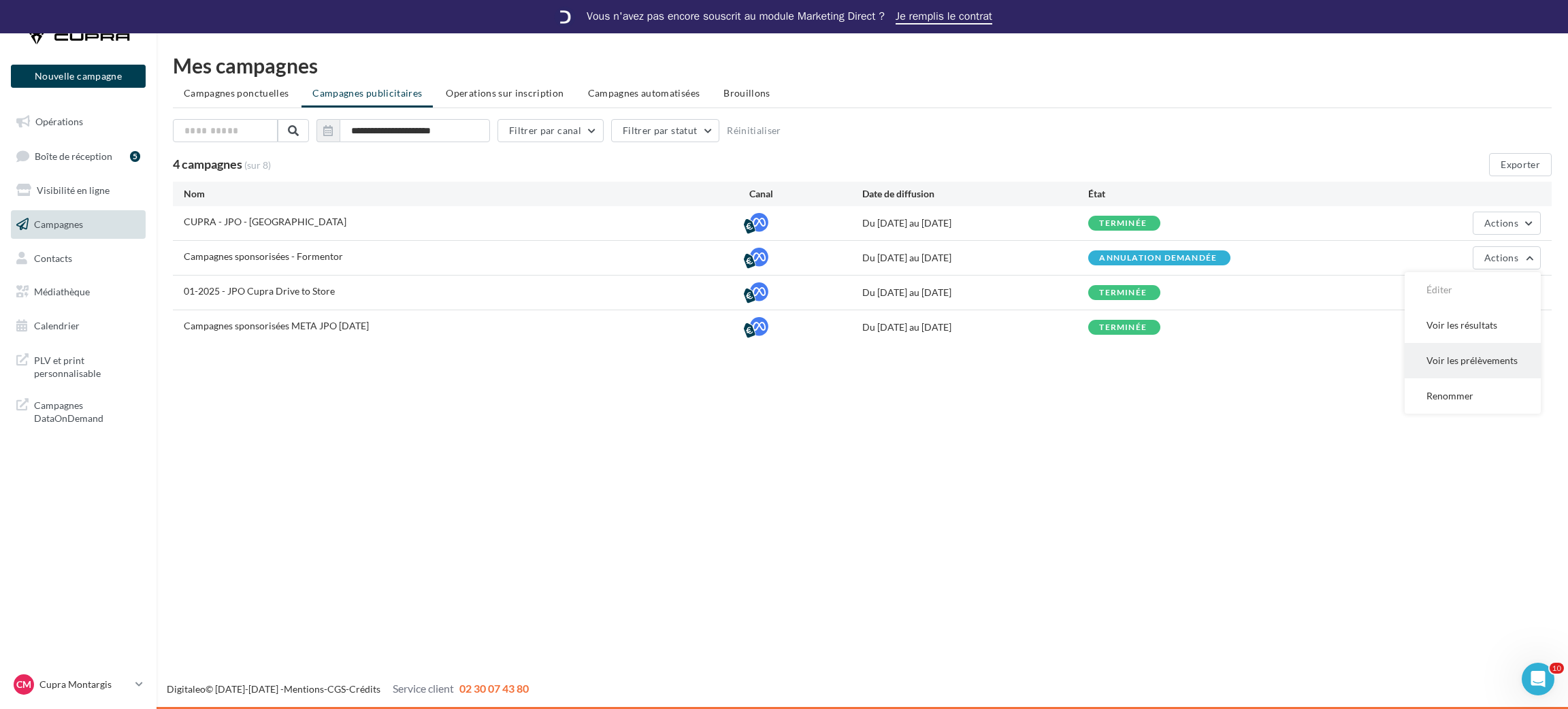 click on "Voir les prélèvements" at bounding box center [1473, 361] 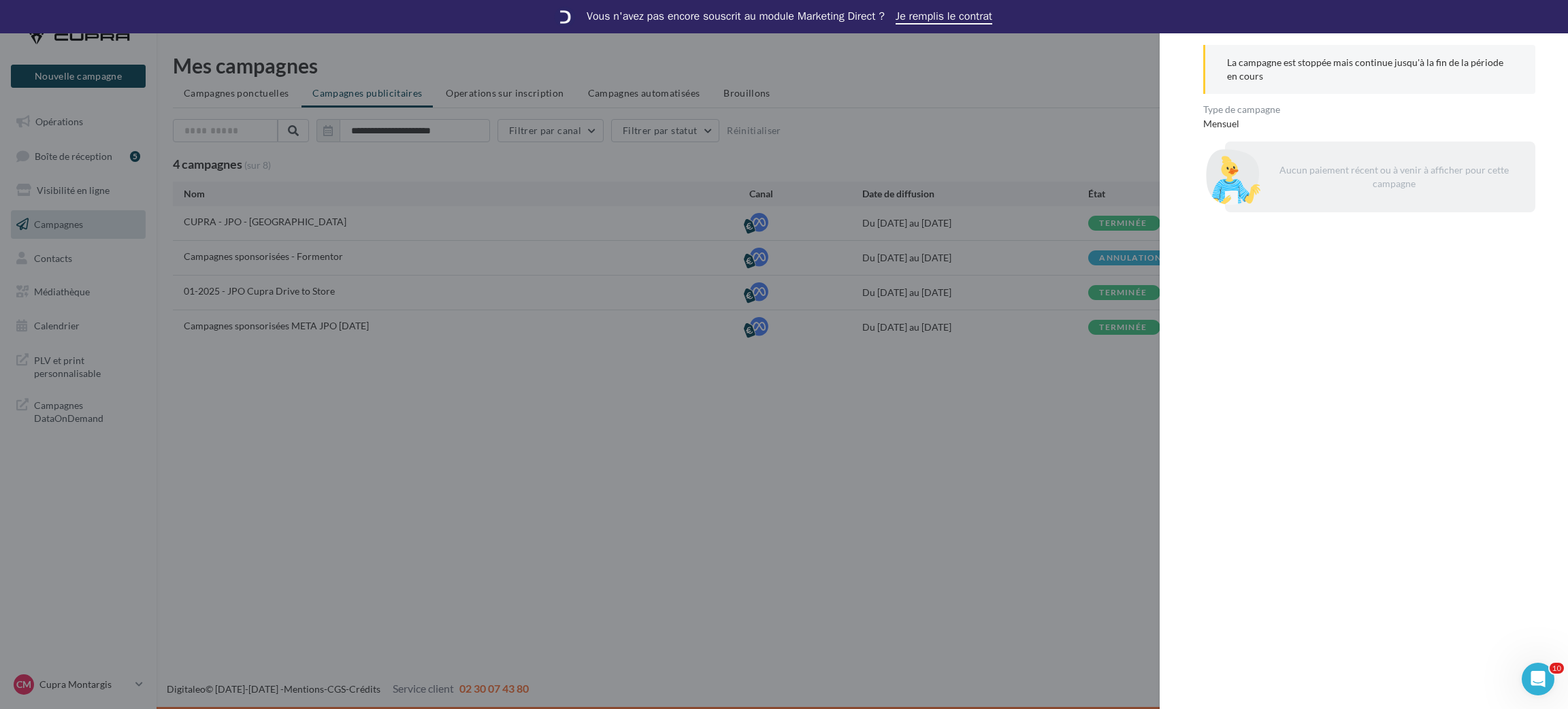 click on "La campagne est stoppée mais continue jusqu'à la fin de la période en cours" at bounding box center [1370, 69] 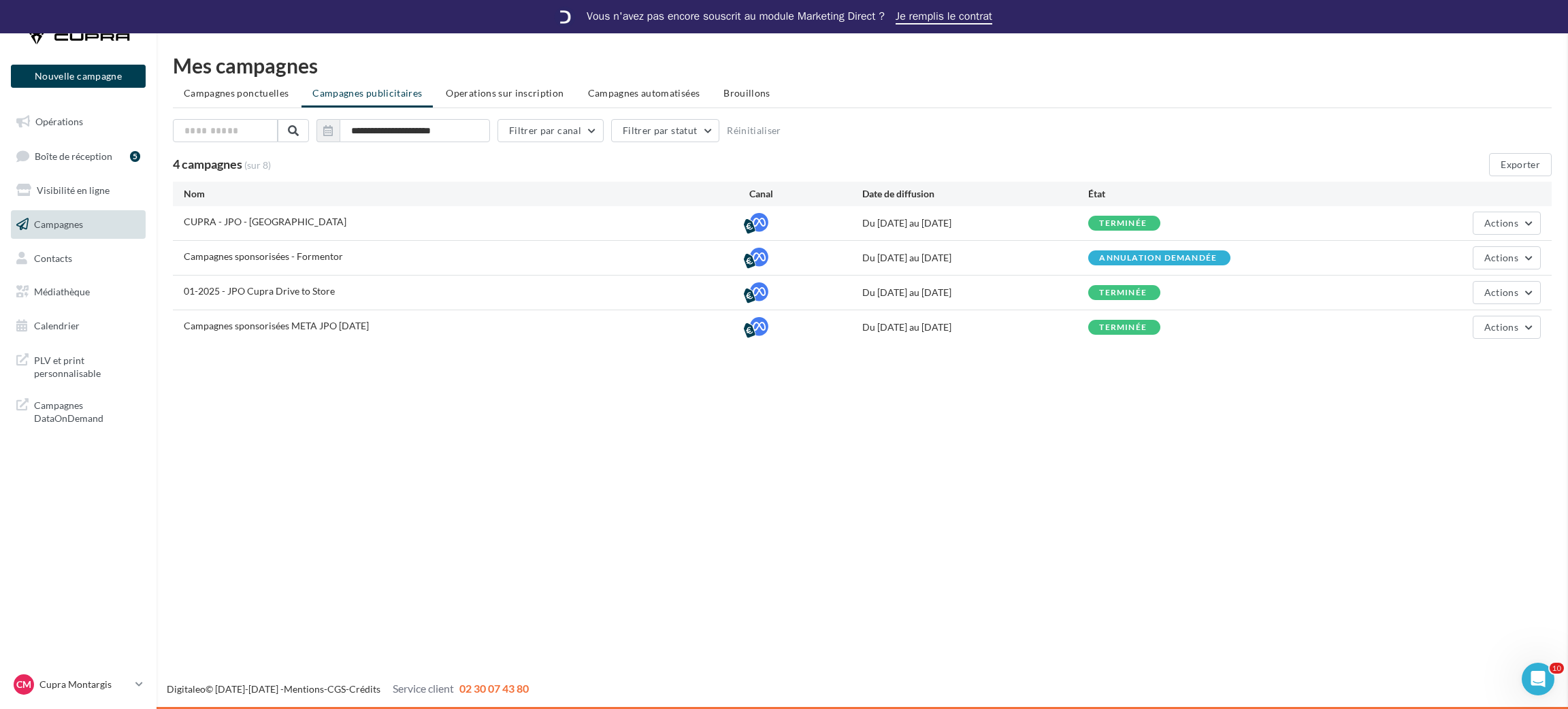 click at bounding box center [2352, 354] 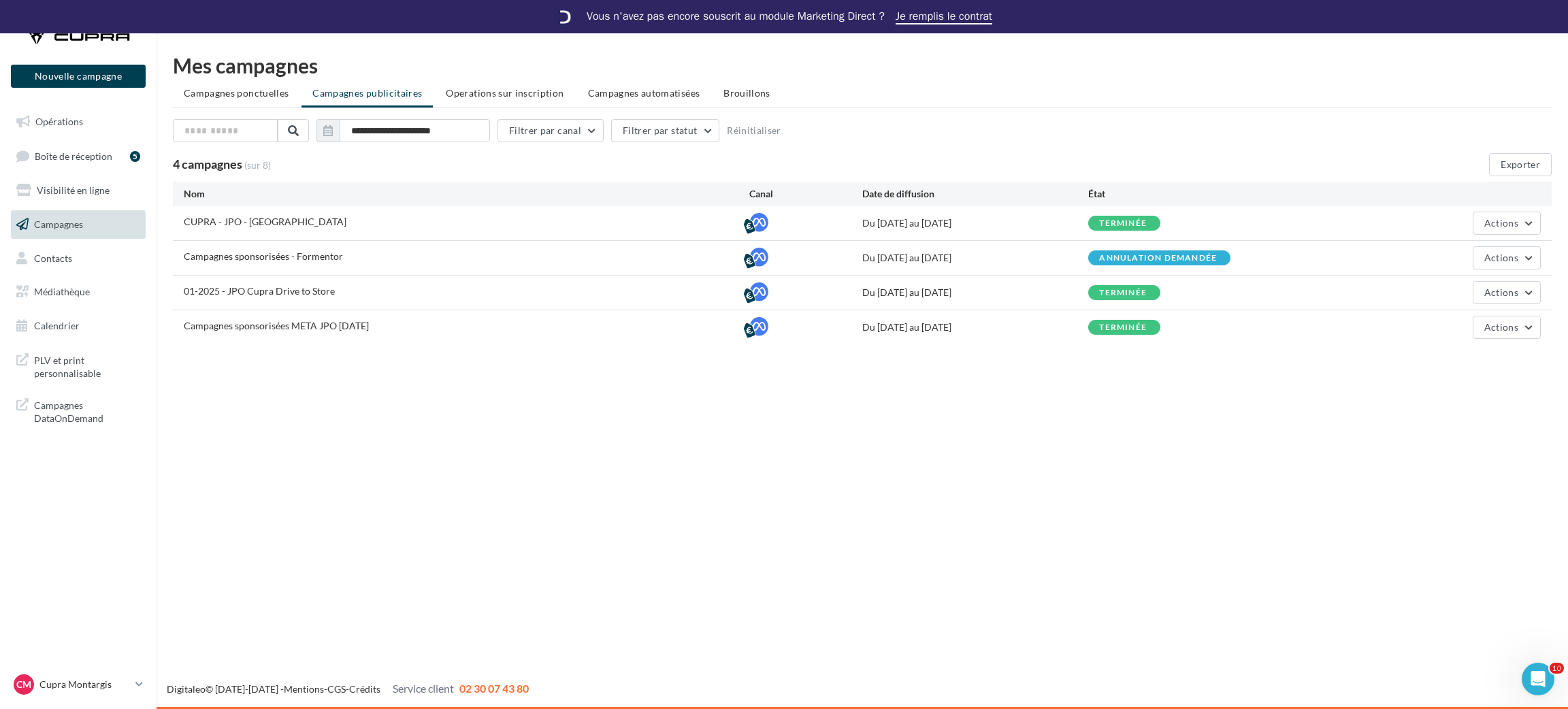 click at bounding box center (759, 257) 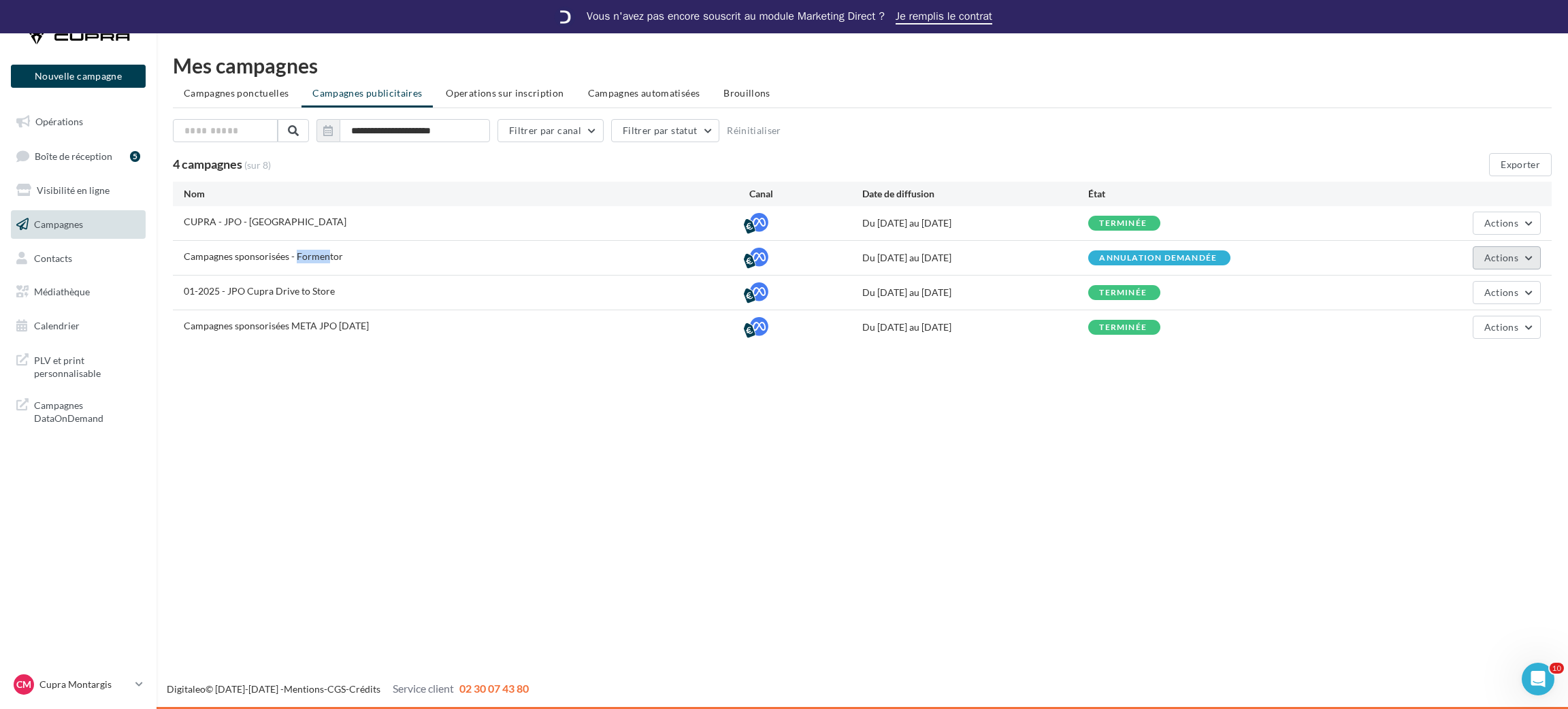 click on "Actions" at bounding box center [1507, 258] 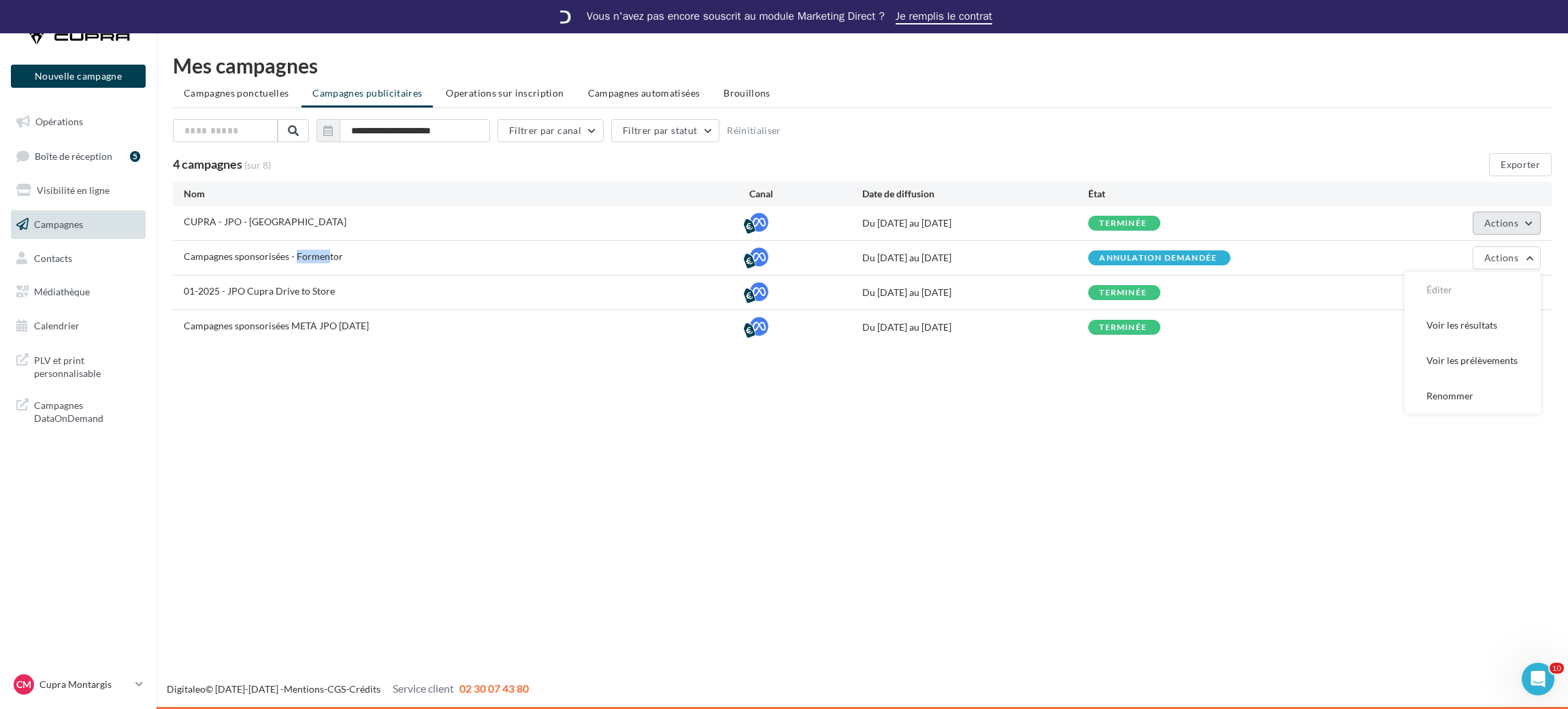 click on "Actions" at bounding box center (1507, 223) 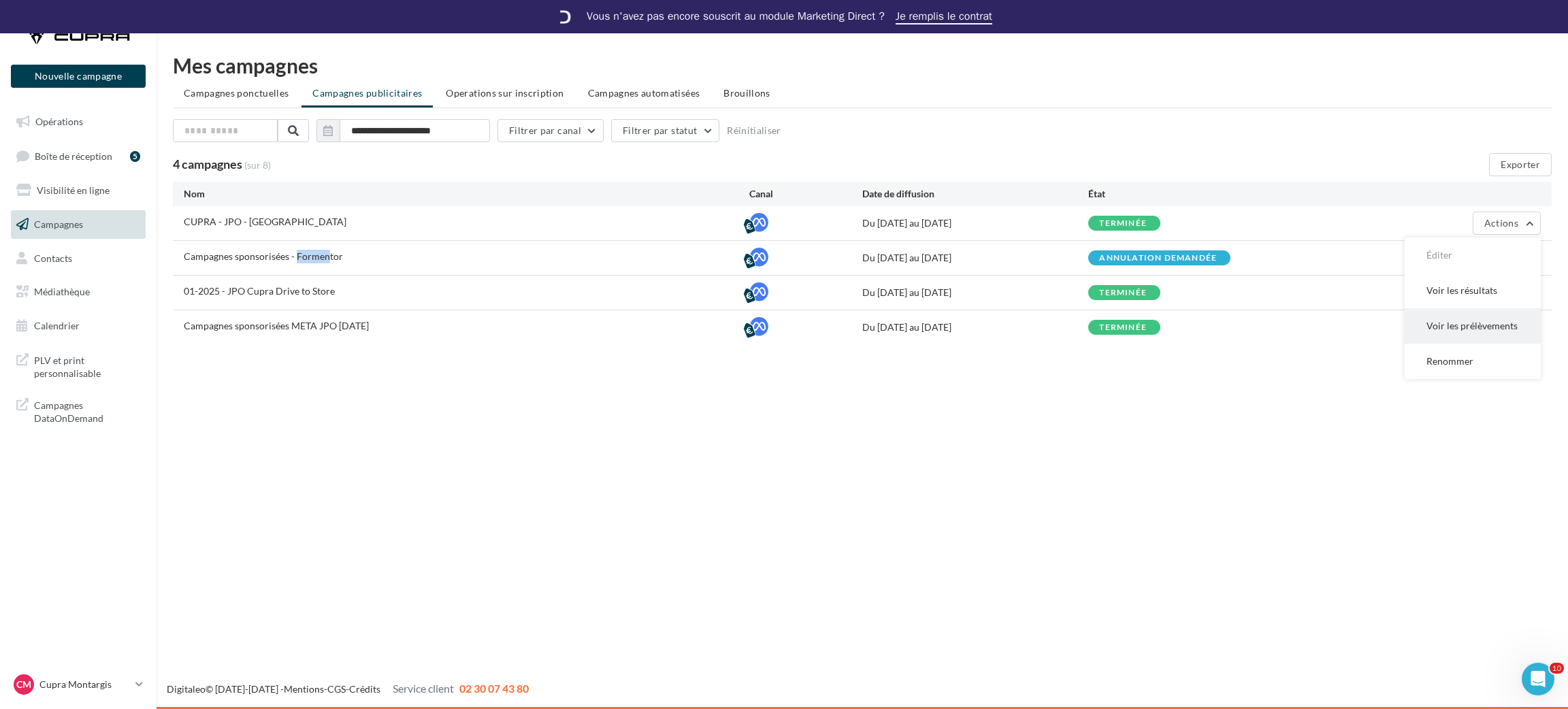 click on "Voir les prélèvements" at bounding box center (1473, 326) 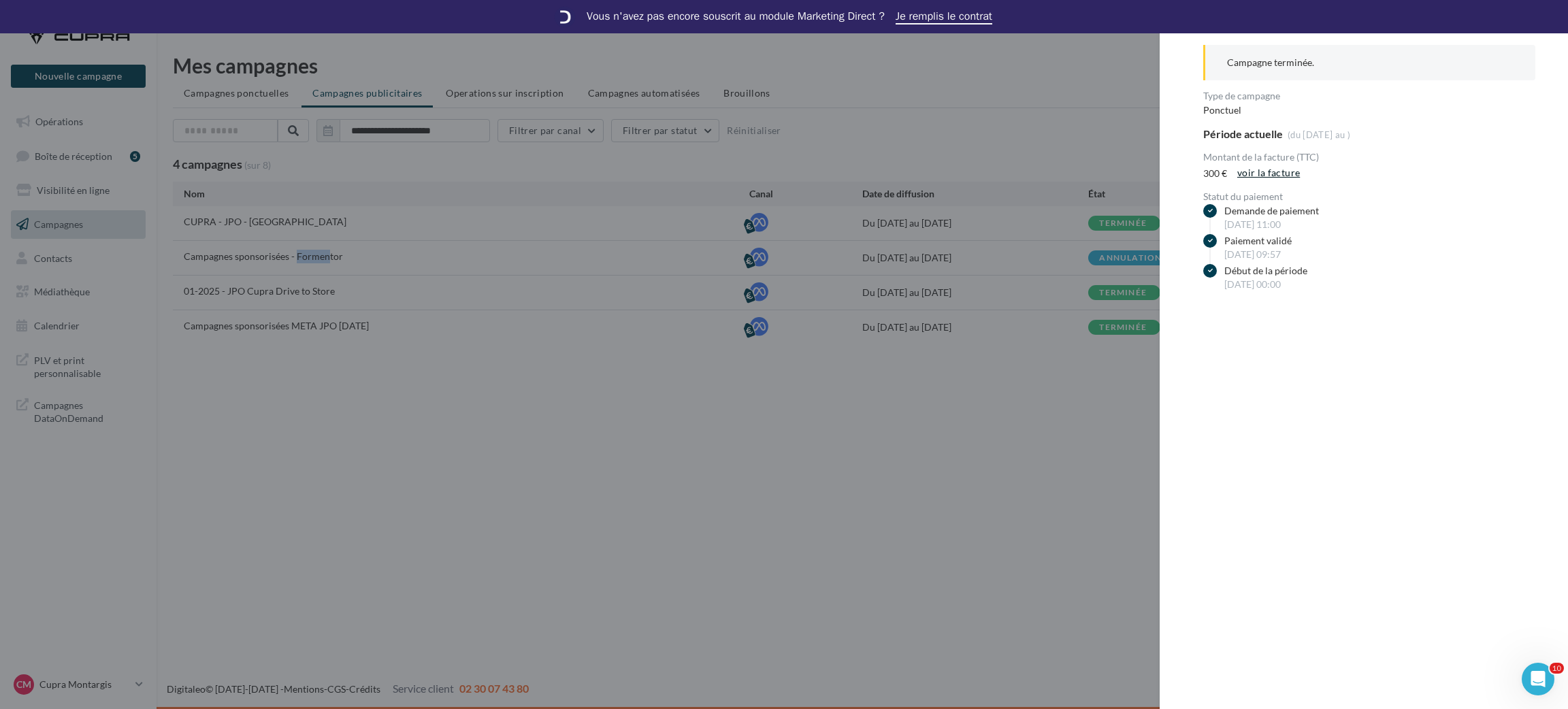 click on "voir la facture" at bounding box center [1269, 173] 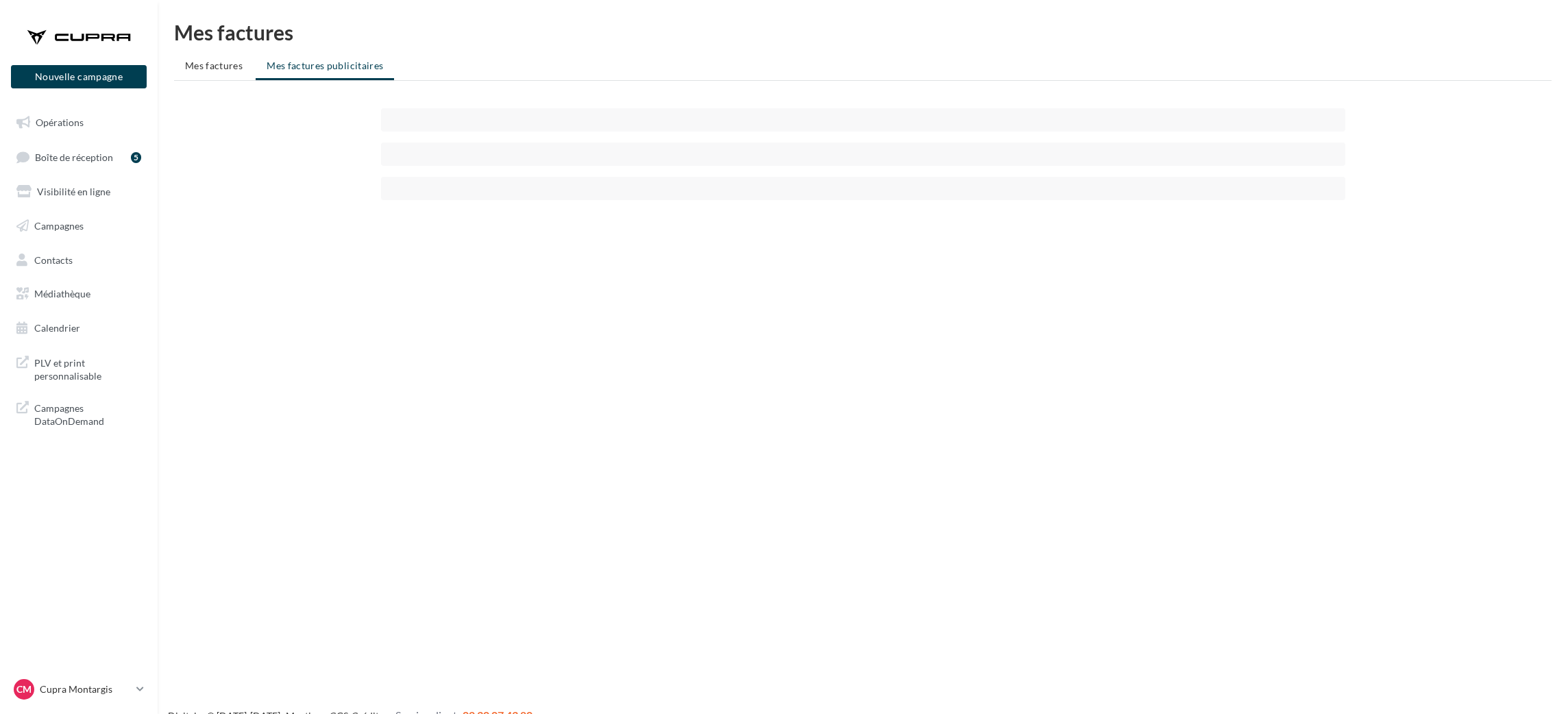 scroll, scrollTop: 0, scrollLeft: 0, axis: both 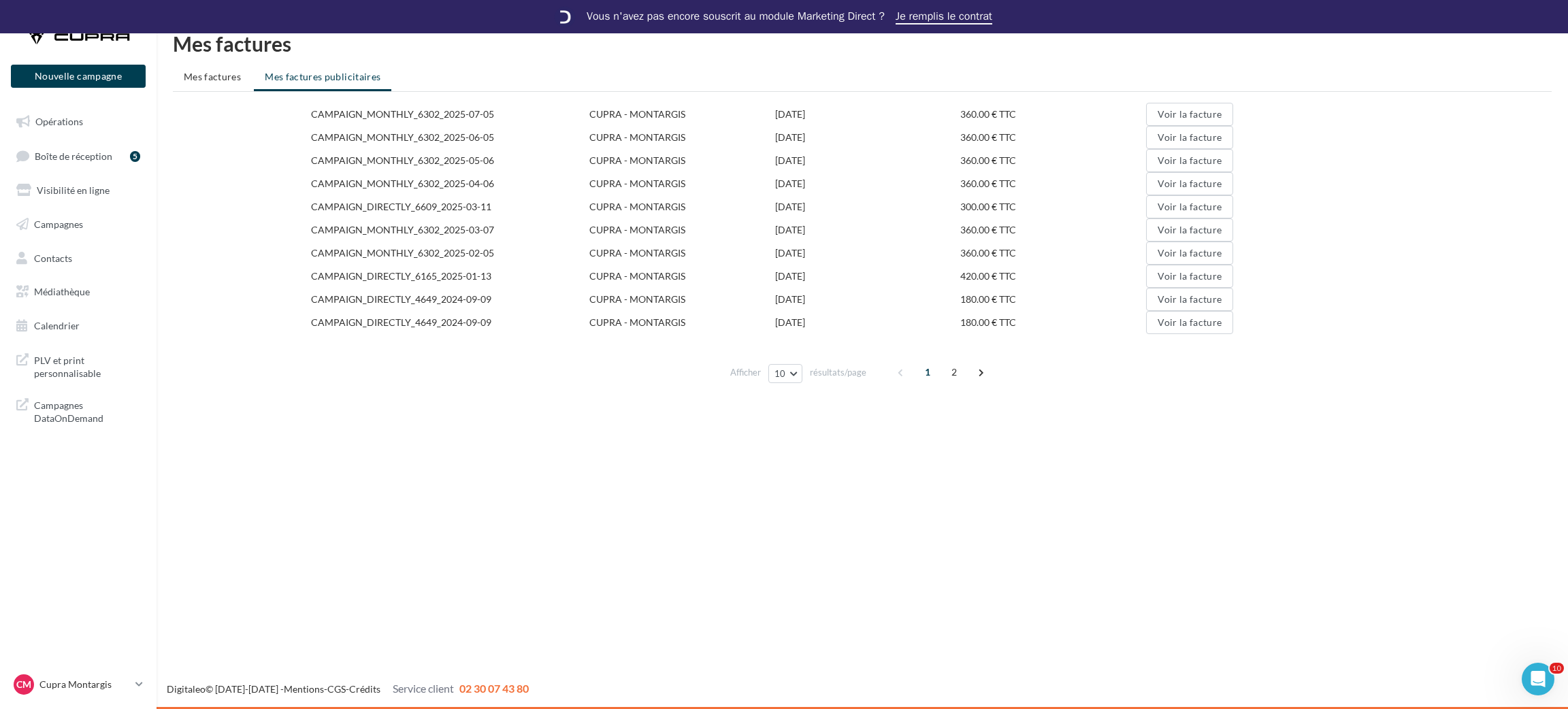 drag, startPoint x: 789, startPoint y: 116, endPoint x: 1244, endPoint y: 329, distance: 502.3883 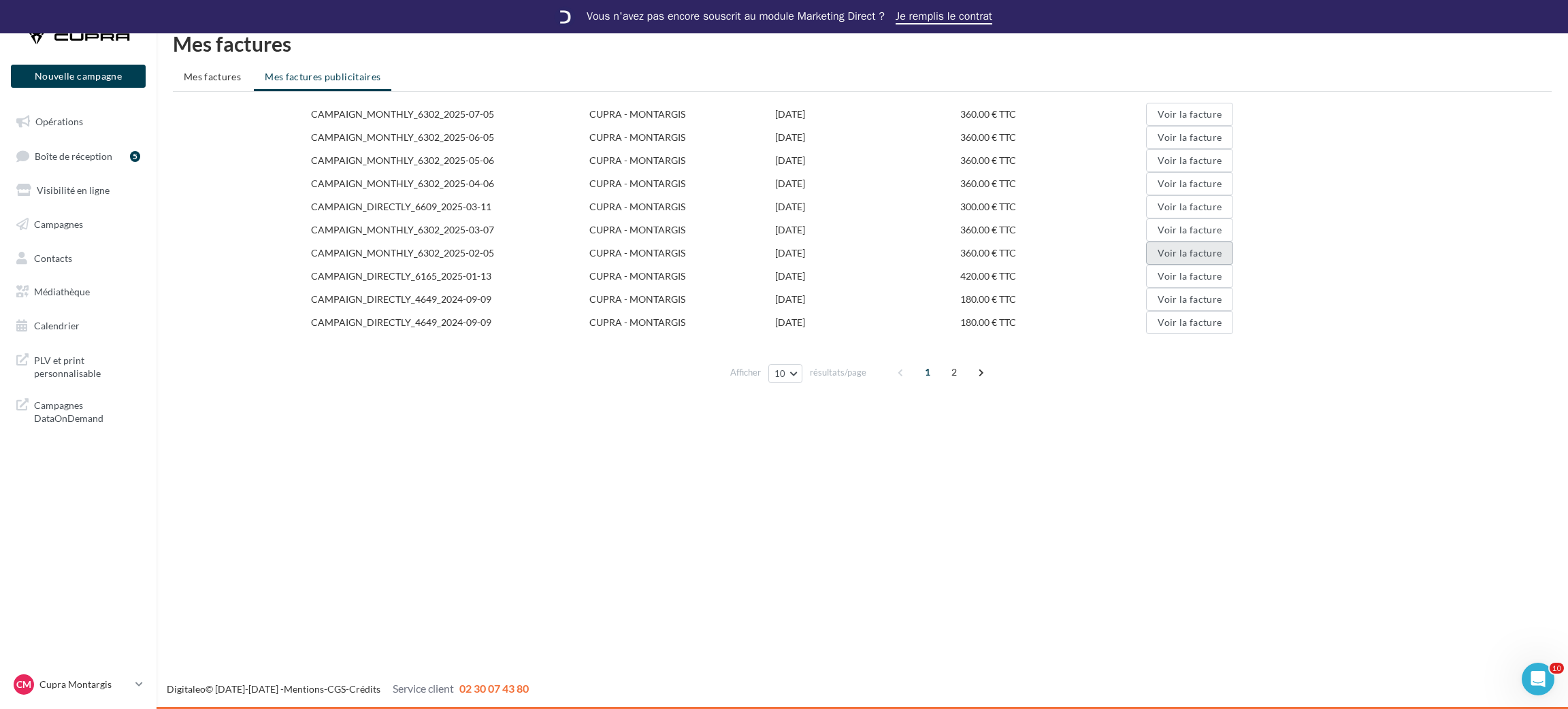 click on "Voir la facture" at bounding box center [1190, 253] 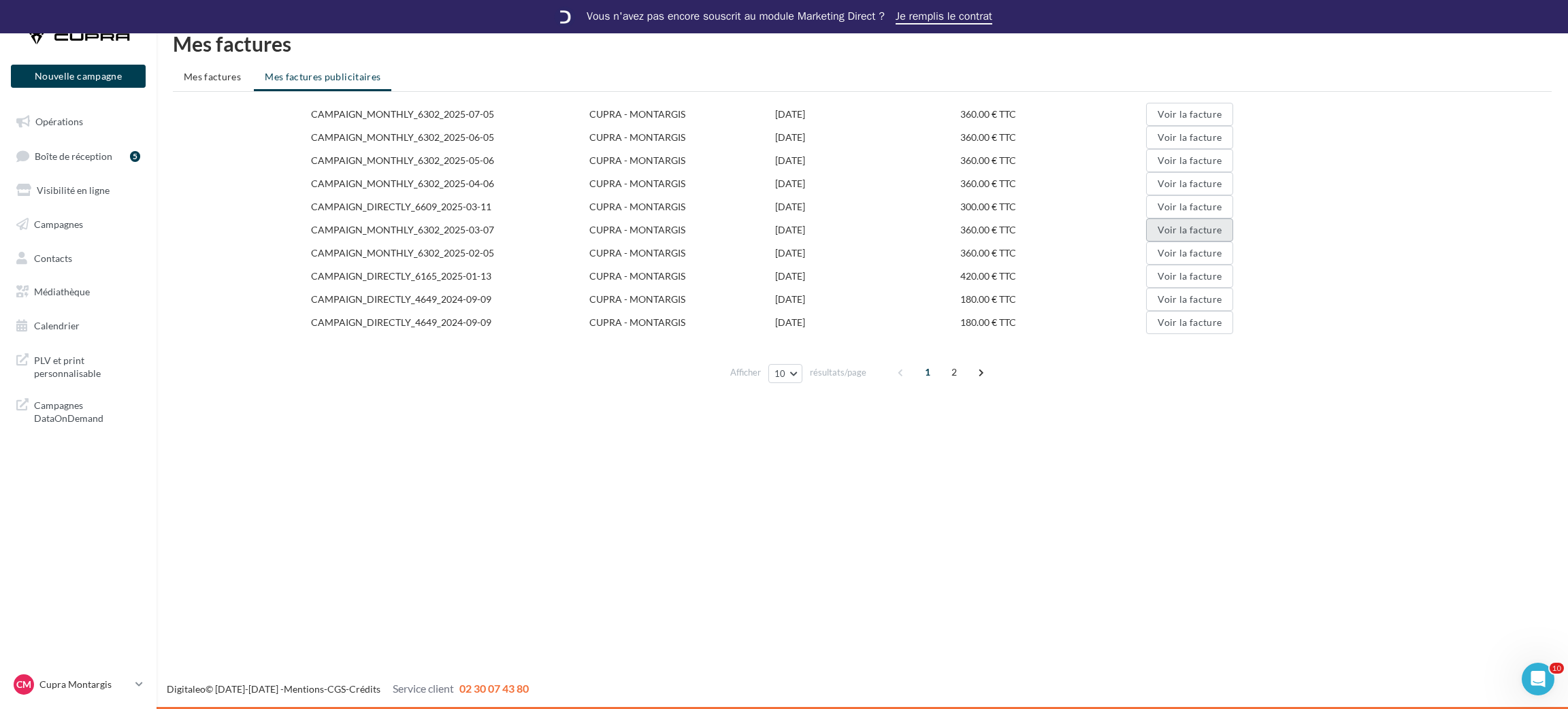click on "Voir la facture" at bounding box center [1190, 230] 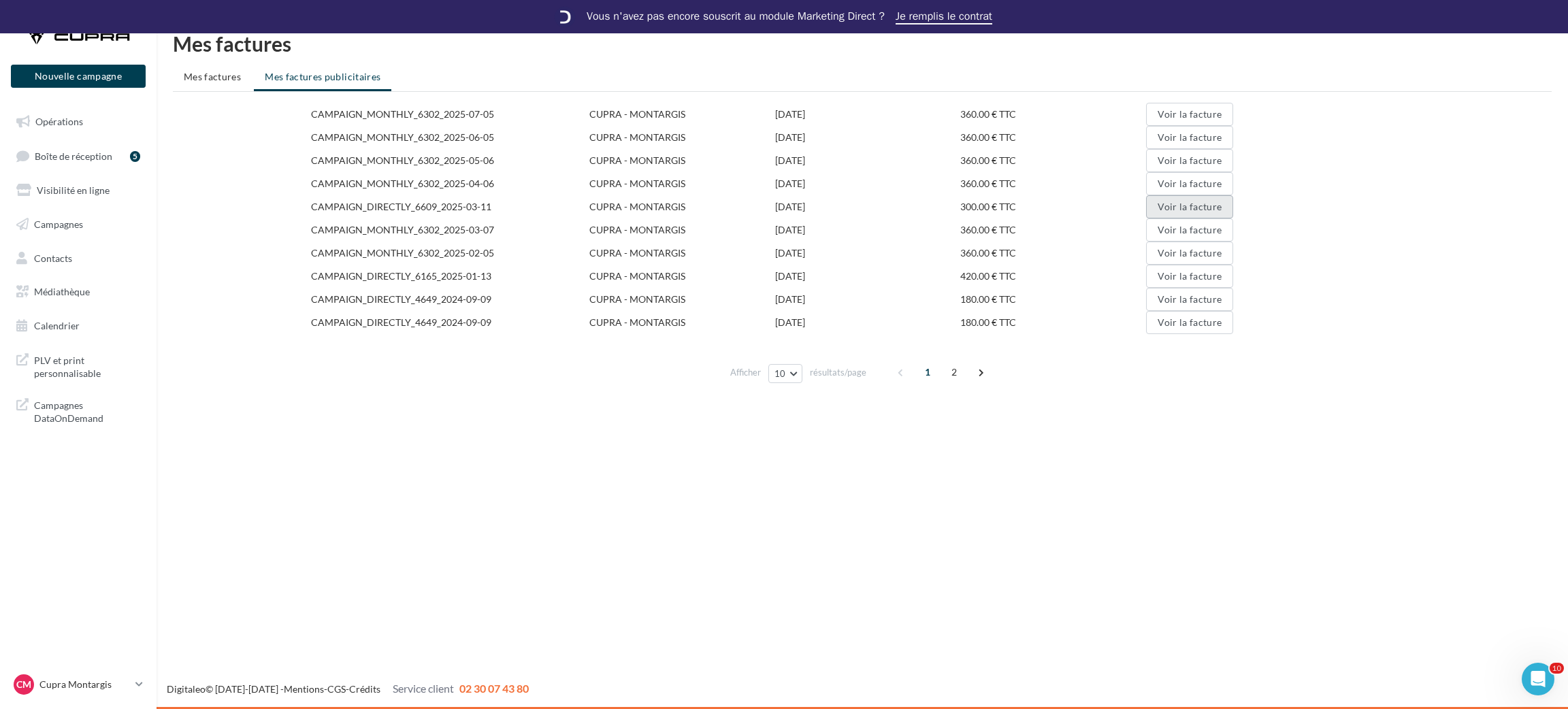 click on "Voir la facture" at bounding box center (1190, 207) 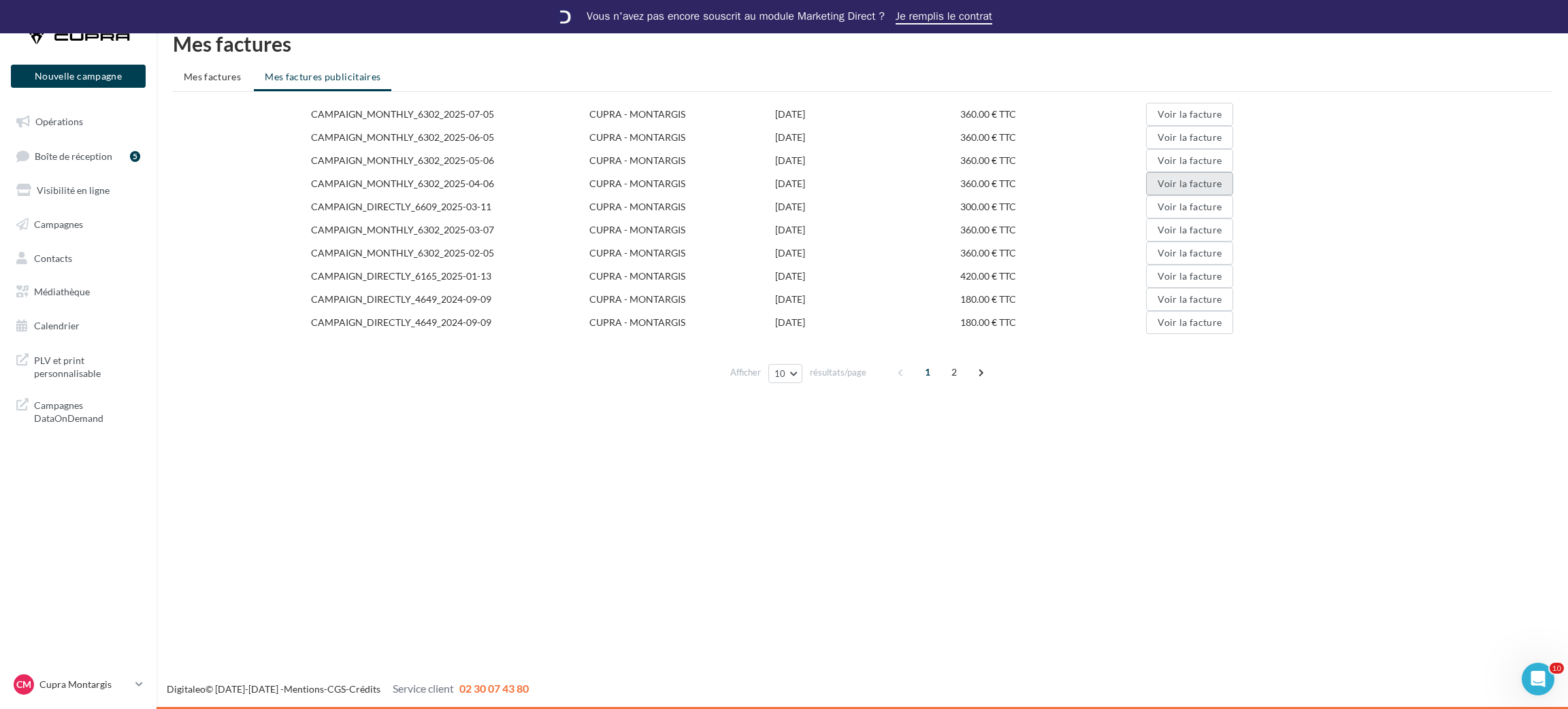 click on "Voir la facture" at bounding box center [1190, 184] 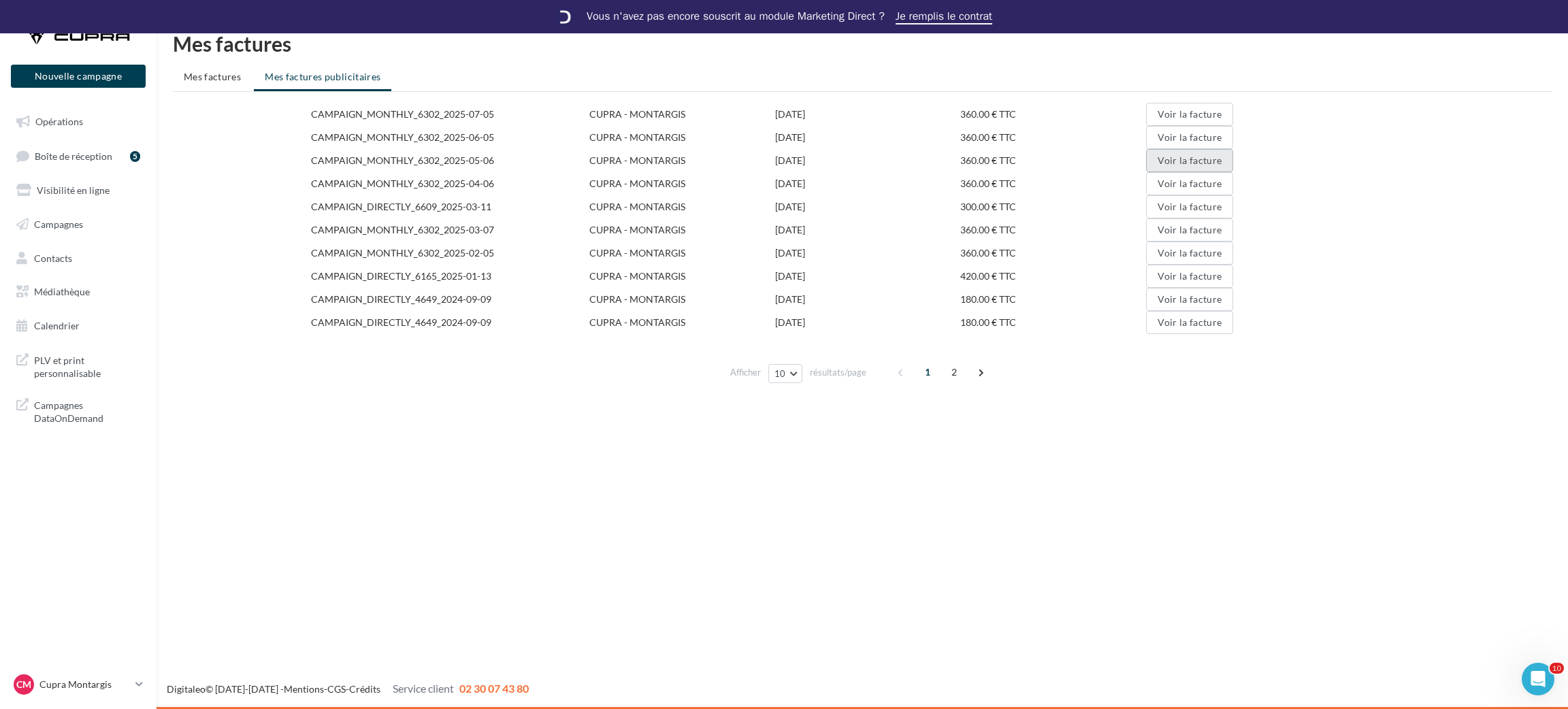 click on "Voir la facture" at bounding box center [1190, 161] 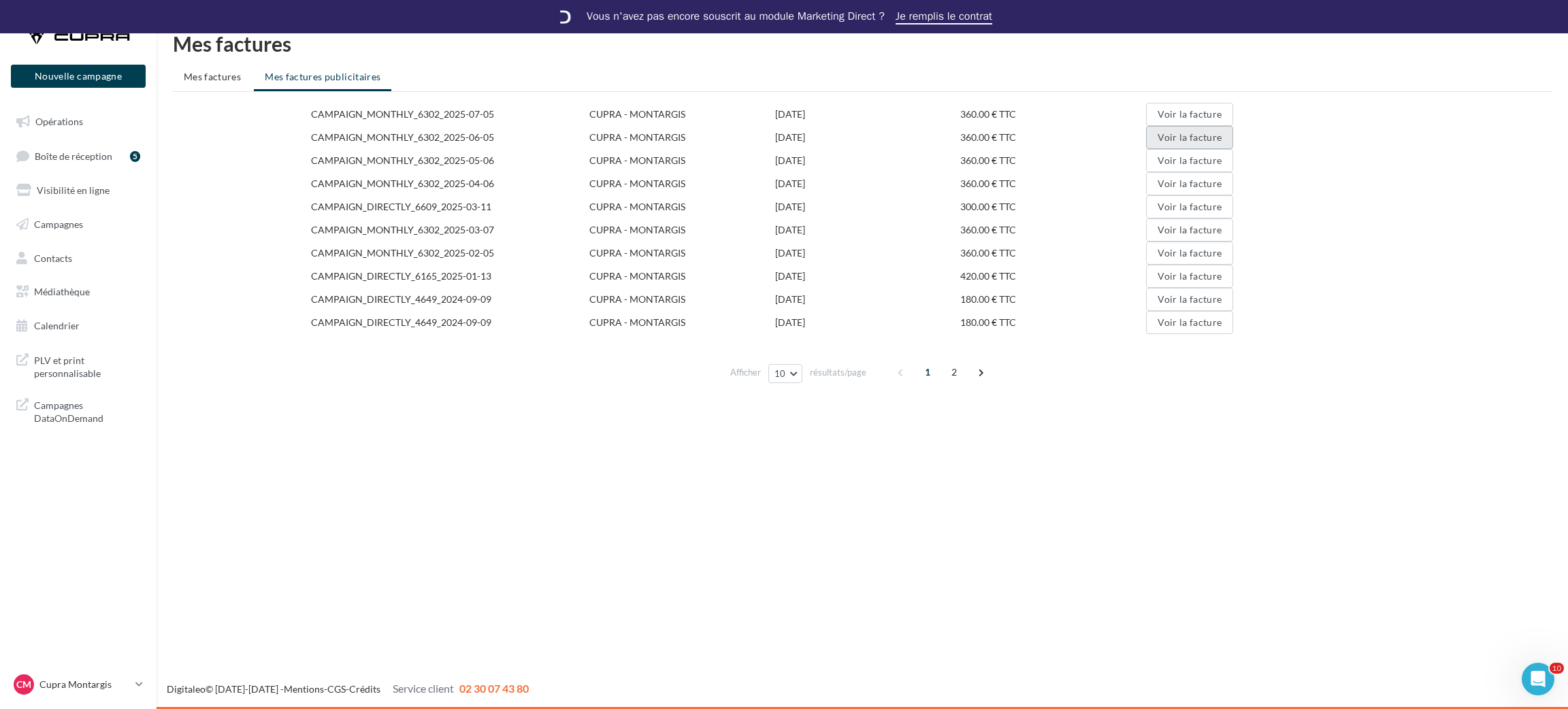 click on "Voir la facture" at bounding box center (1190, 137) 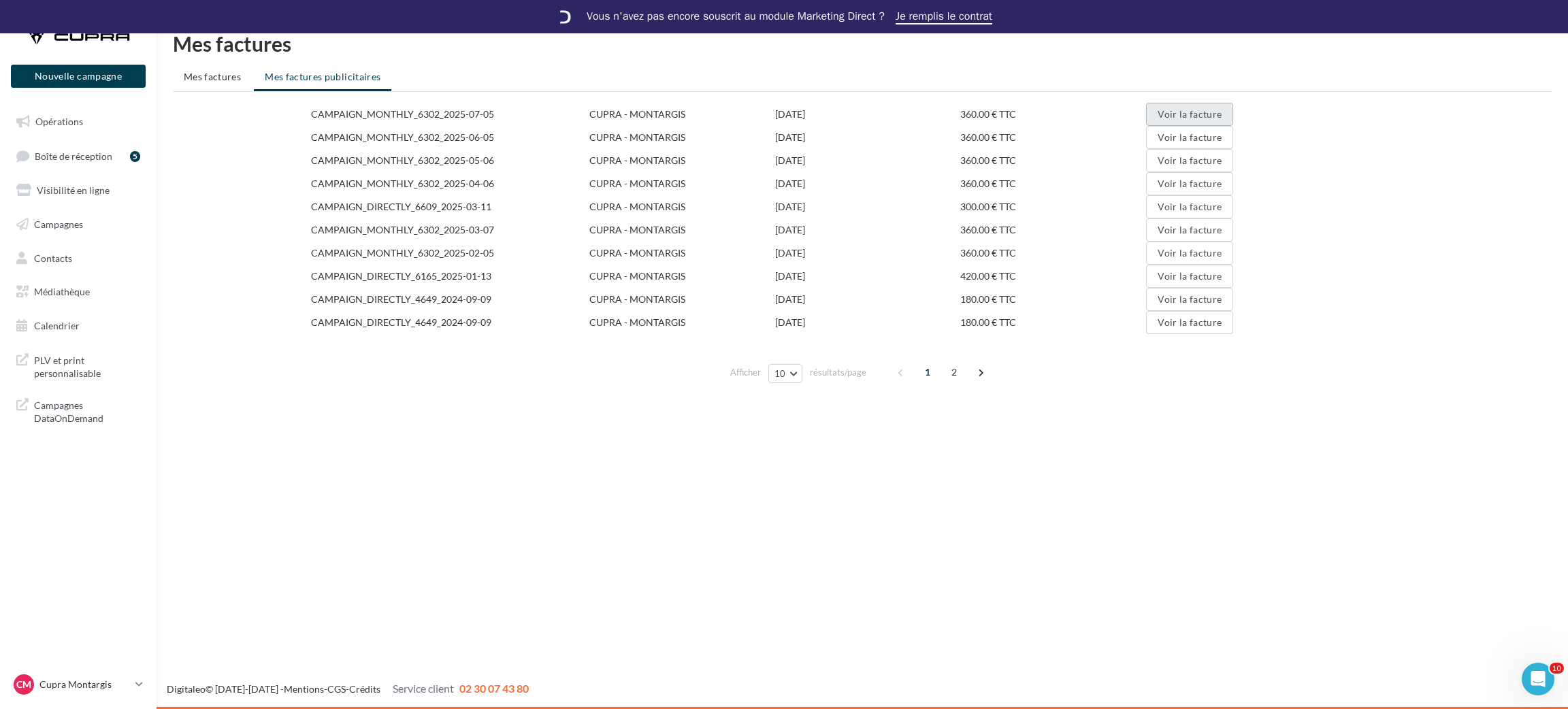 click on "Voir la facture" at bounding box center (1190, 114) 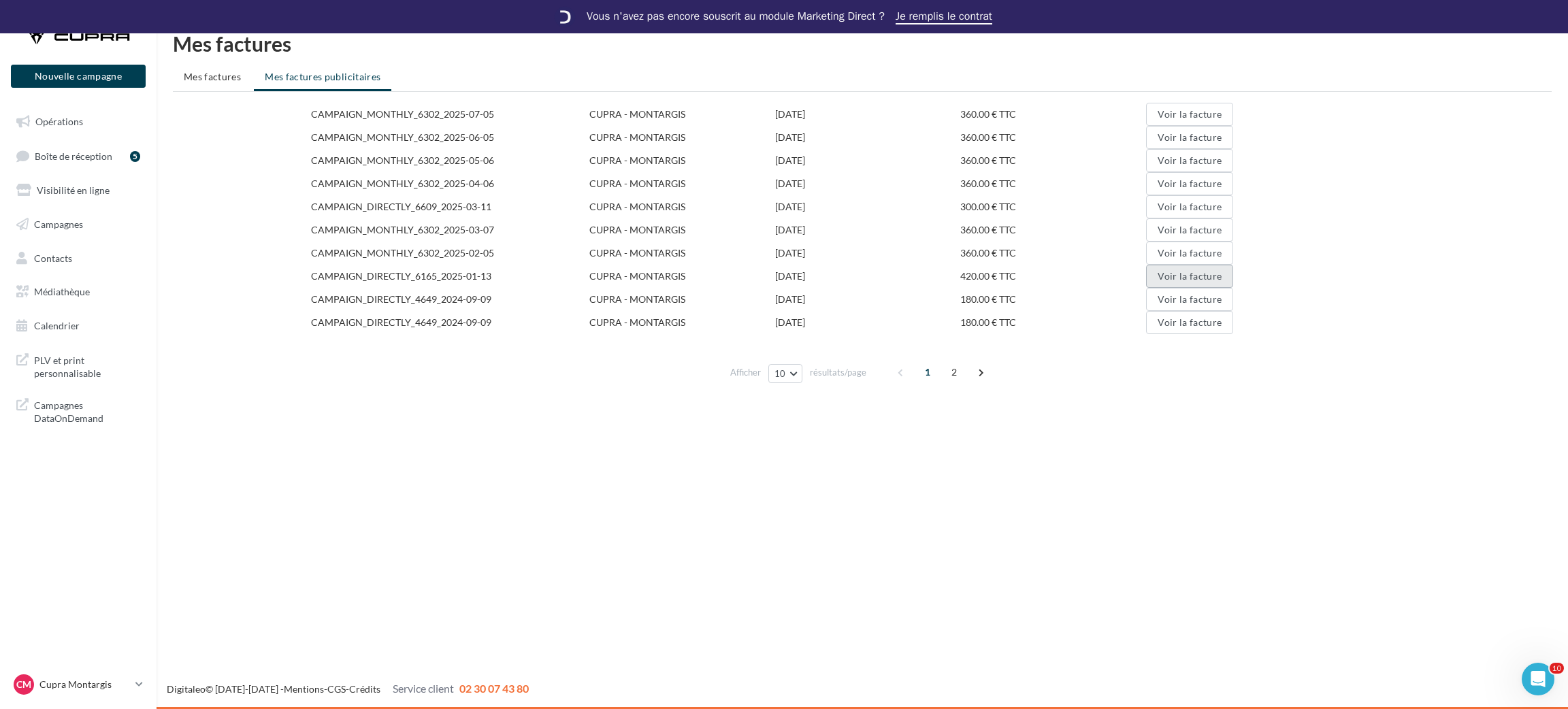 click on "Voir la facture" at bounding box center (1190, 276) 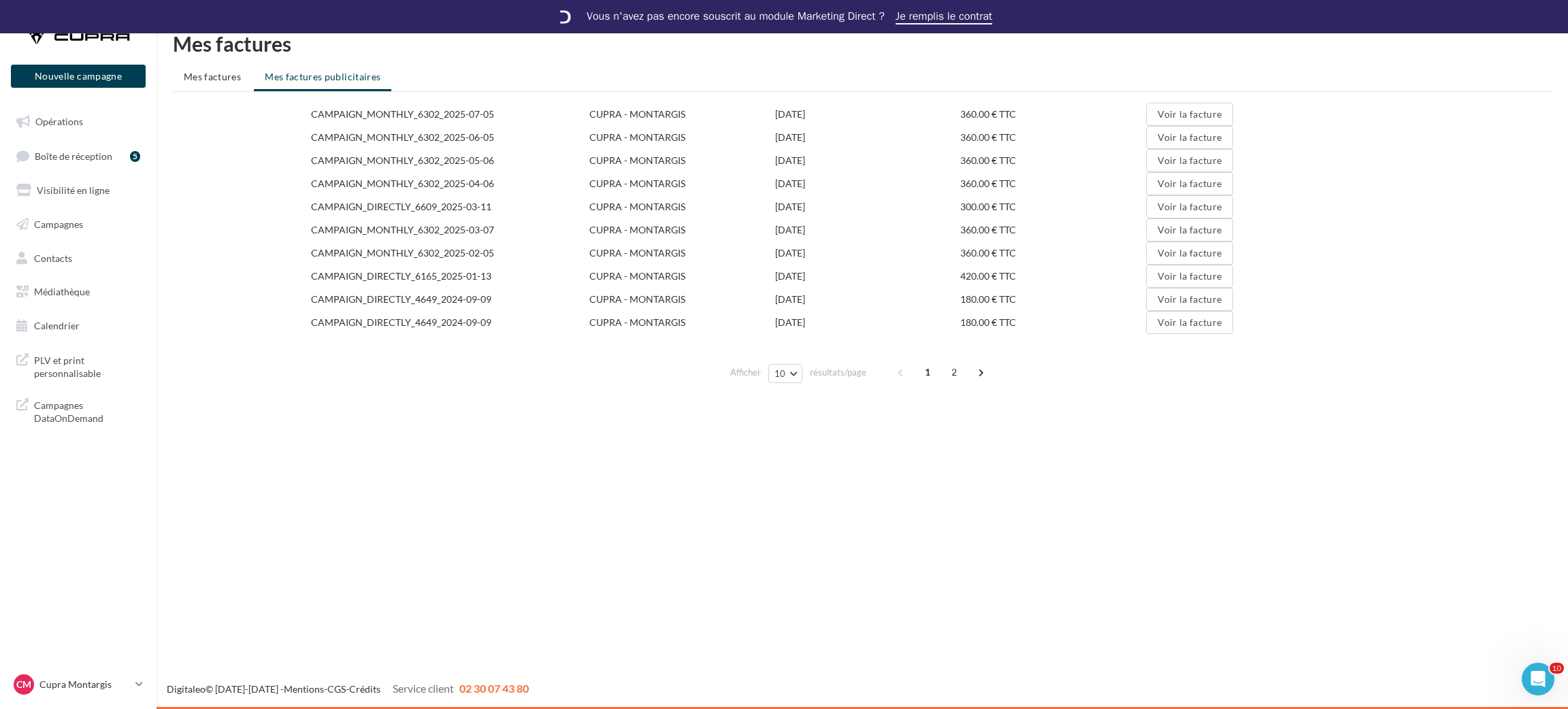 click on "Nouvelle campagne
Nouvelle campagne
Opérations
Boîte de réception
5
Visibilité en ligne
Campagnes
Contacts
Mes cibles
Médiathèque
Calendrier" at bounding box center (784, 371) 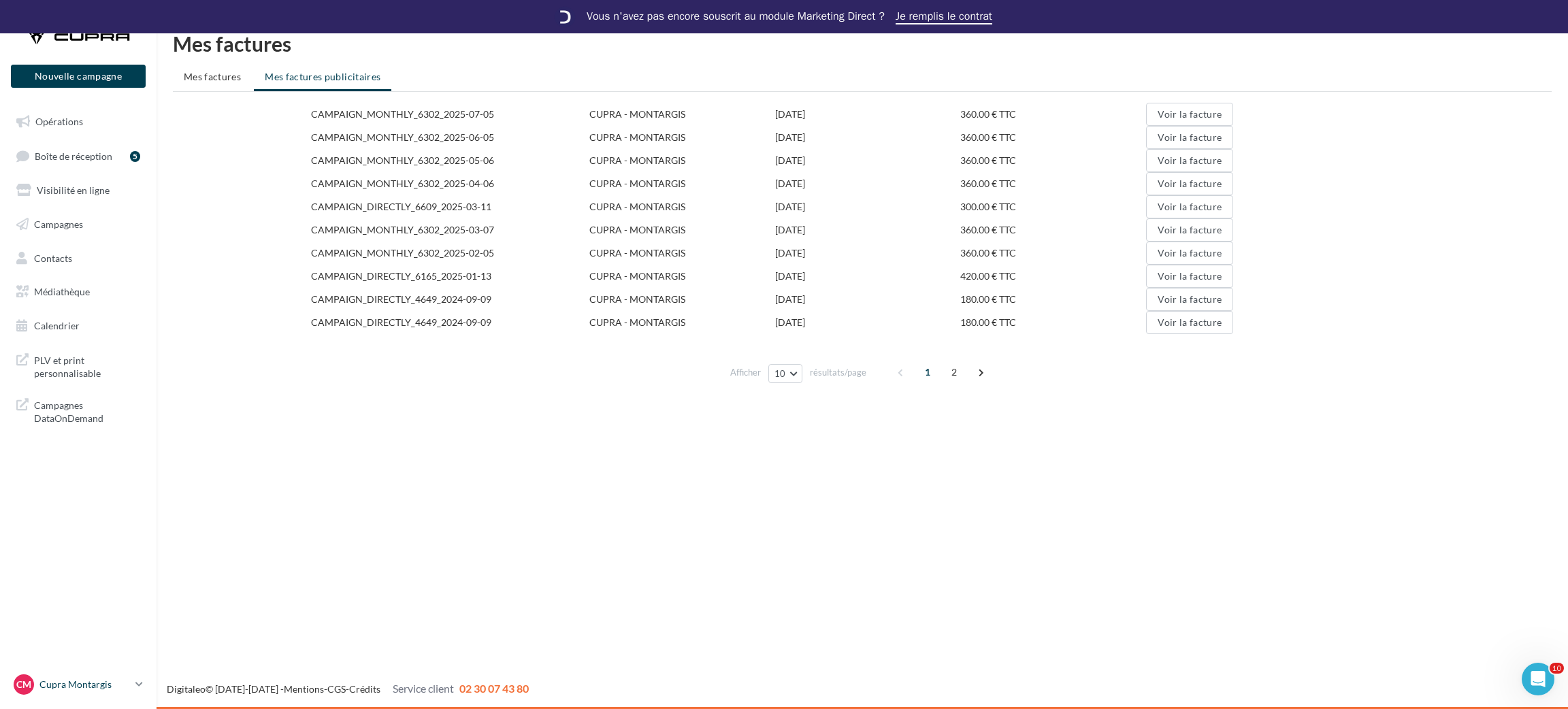 click on "Cupra Montargis" at bounding box center (84, 685) 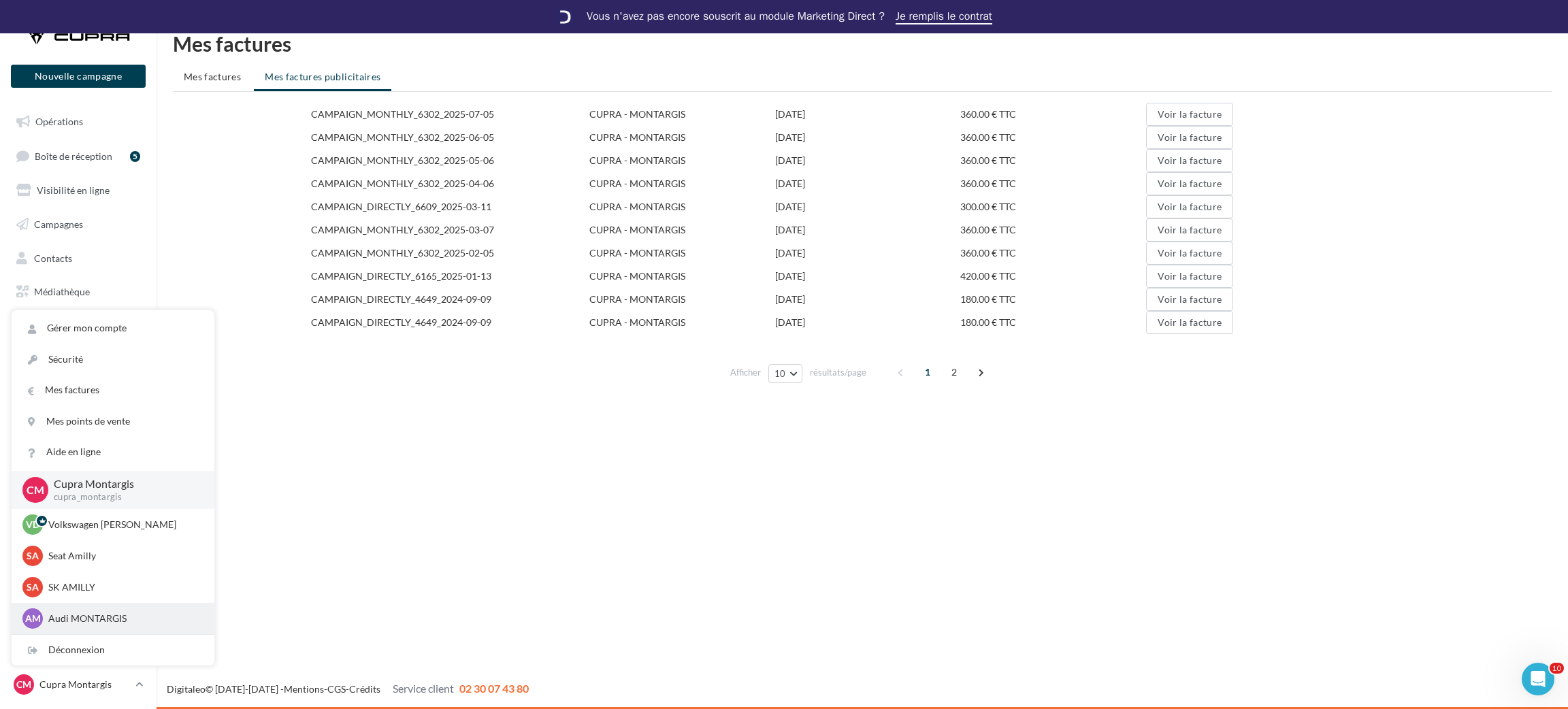 click on "Audi MONTARGIS" at bounding box center [123, 619] 